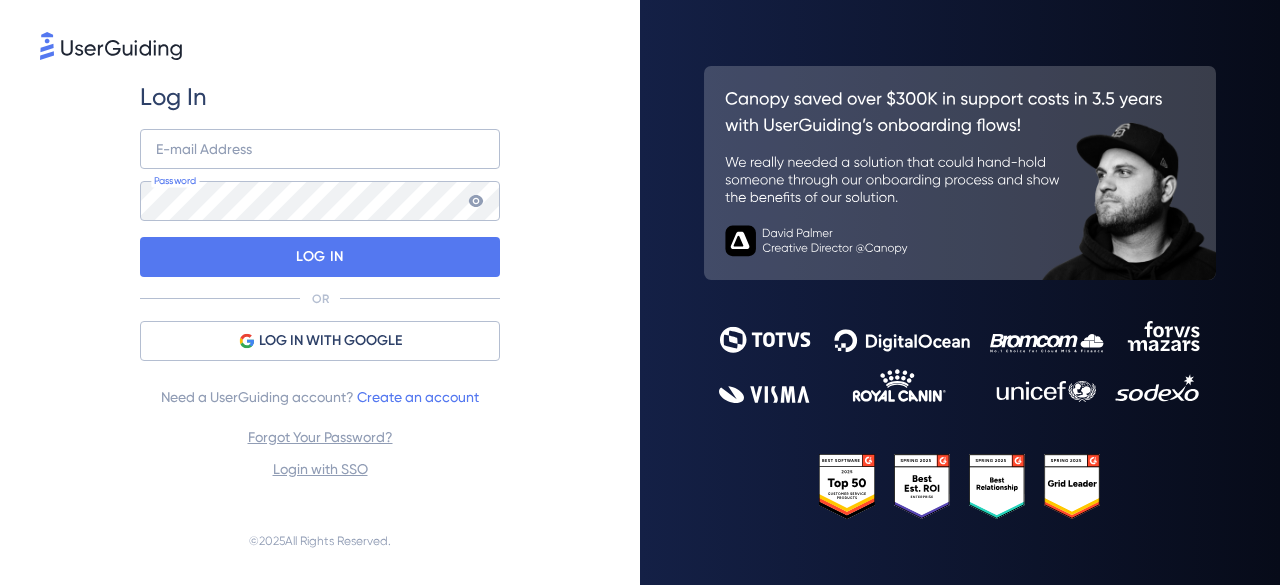 scroll, scrollTop: 0, scrollLeft: 0, axis: both 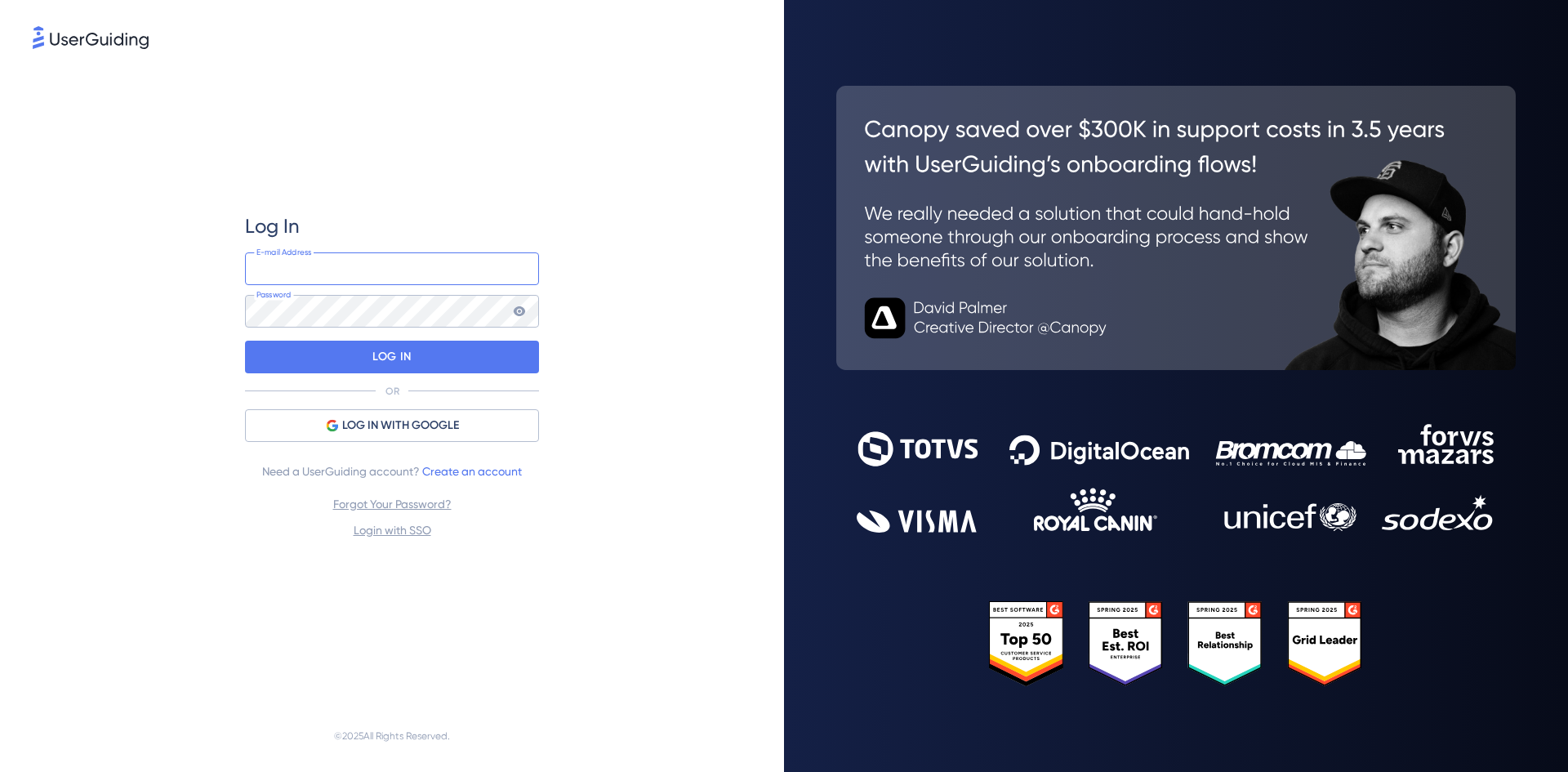 click at bounding box center (392, 269) 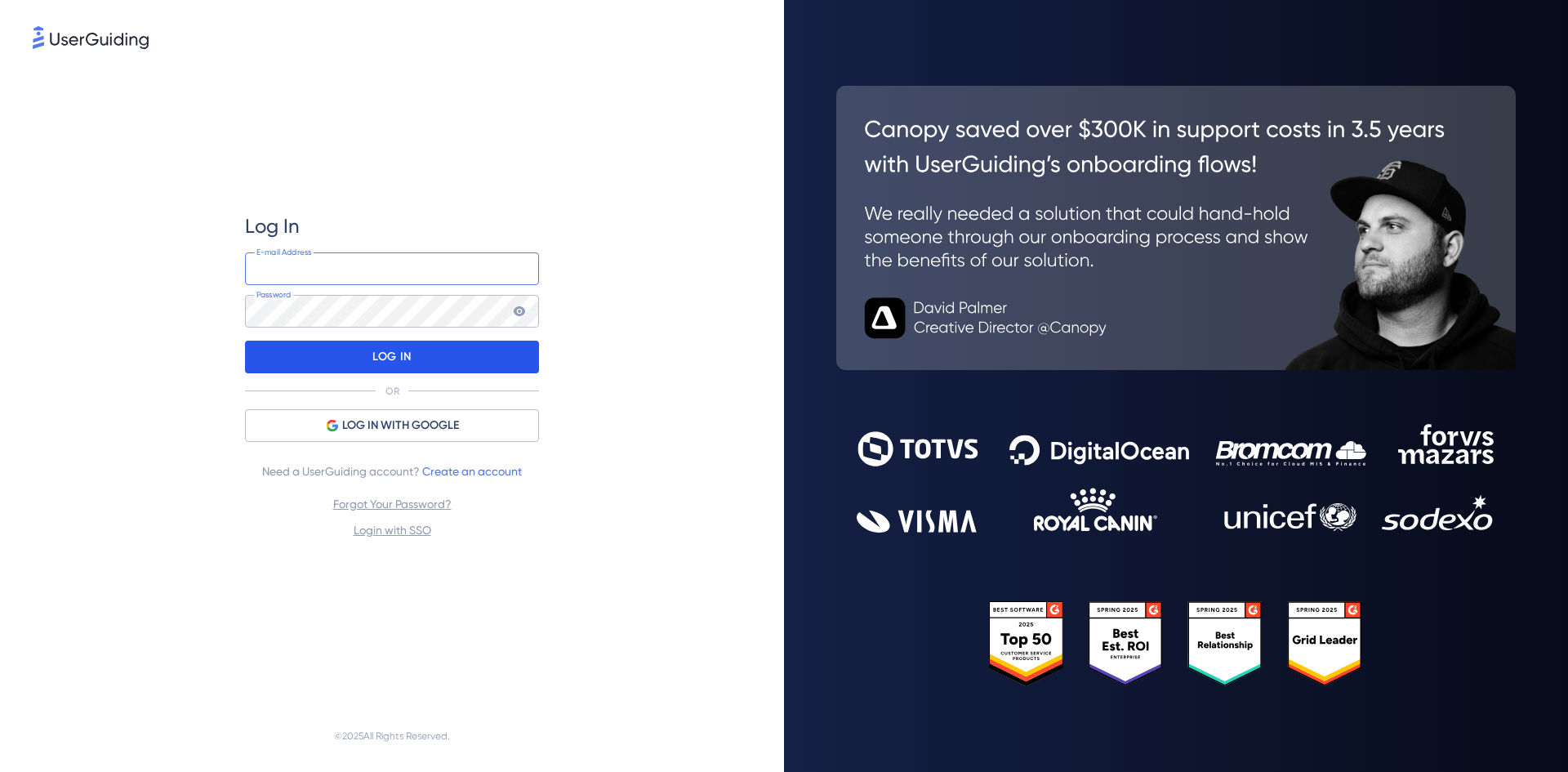 paste on "[EMAIL_ADDRESS][DOMAIN_NAME]" 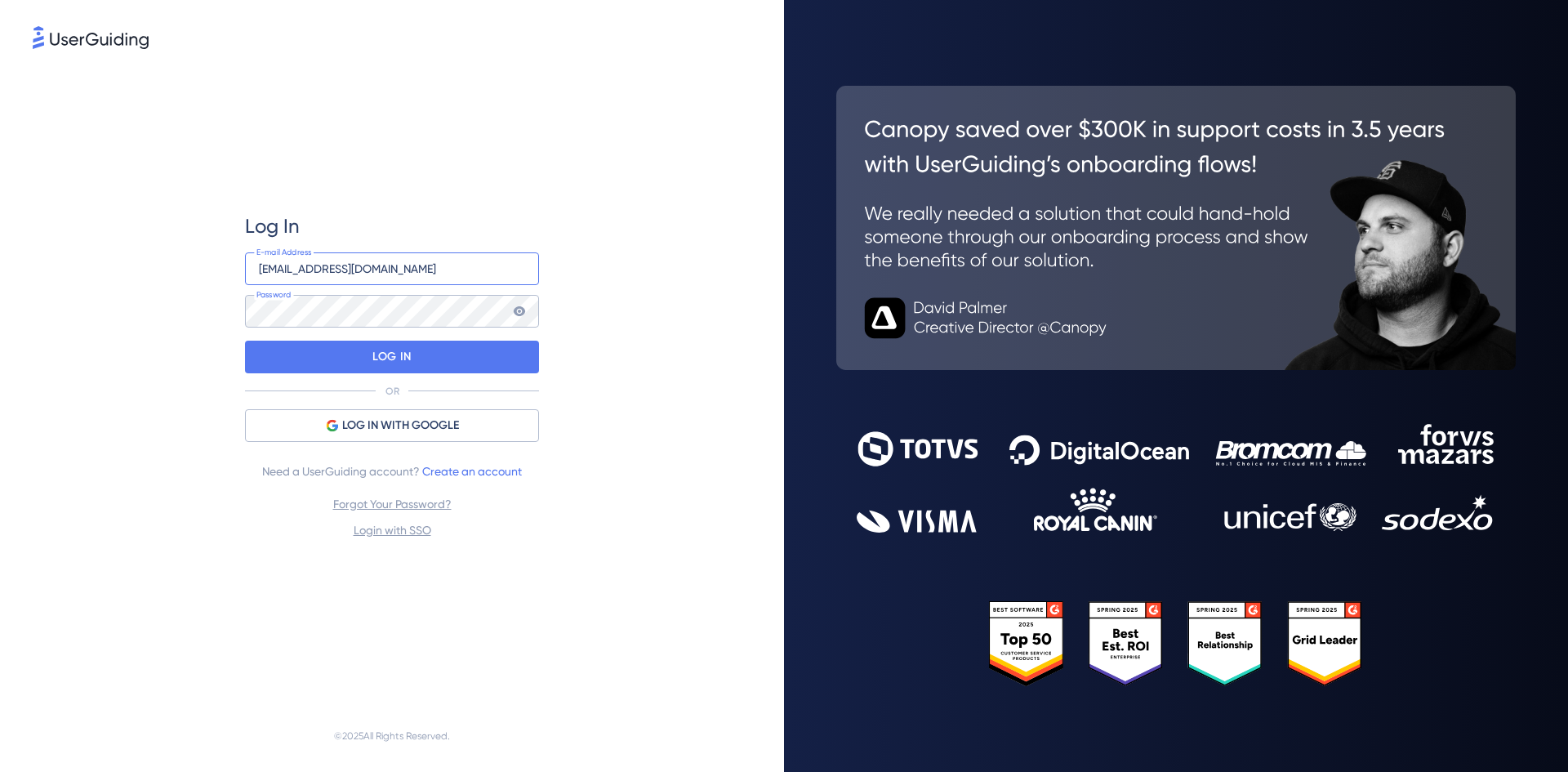 type on "[EMAIL_ADDRESS][DOMAIN_NAME]" 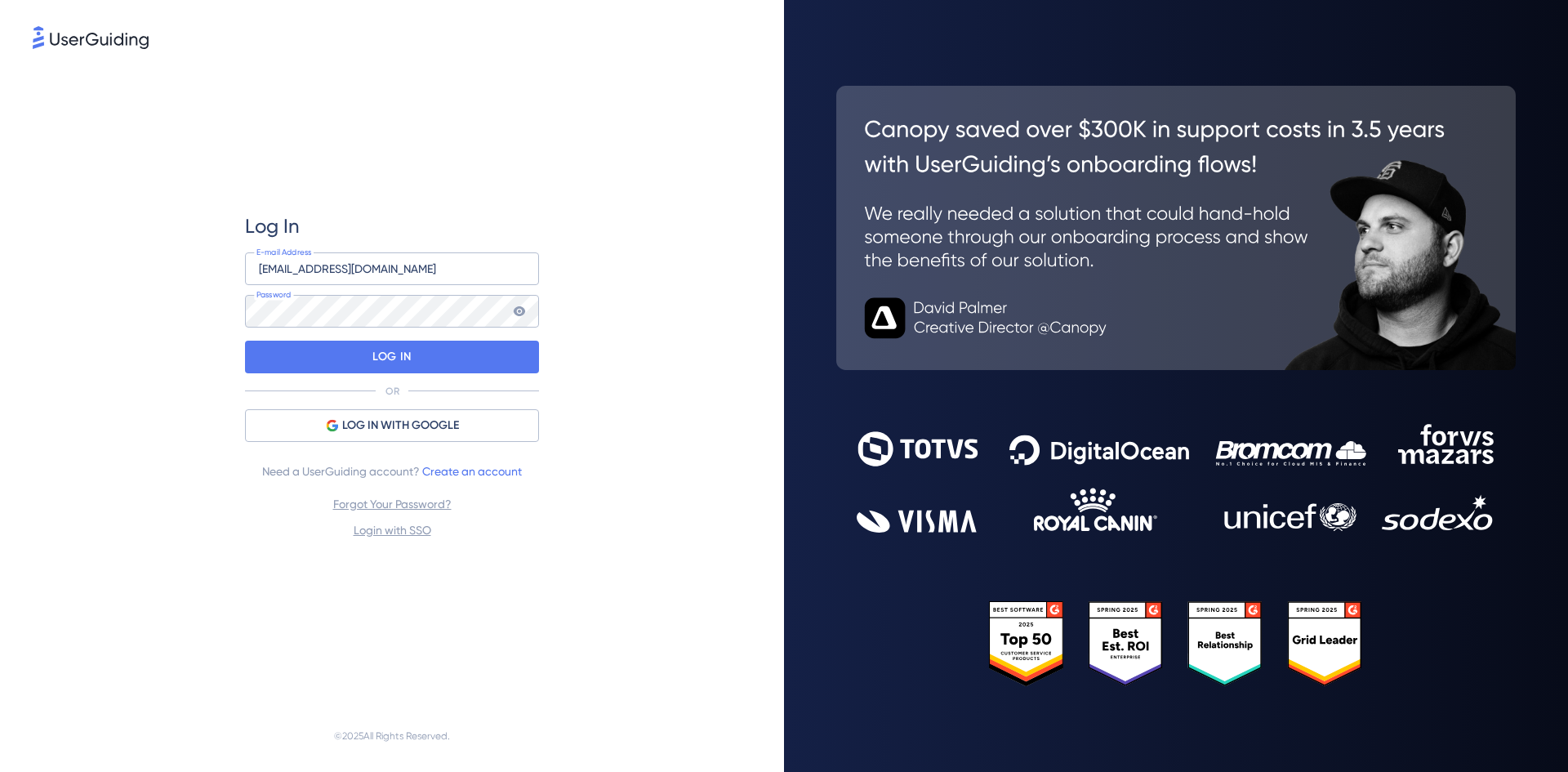click on "Log In [EMAIL_ADDRESS][DOMAIN_NAME] E-mail Address Password LOG IN OR LOG IN WITH GOOGLE Need a UserGuiding account?   Create an account Forgot Your Password? Login with SSO" at bounding box center (392, 376) 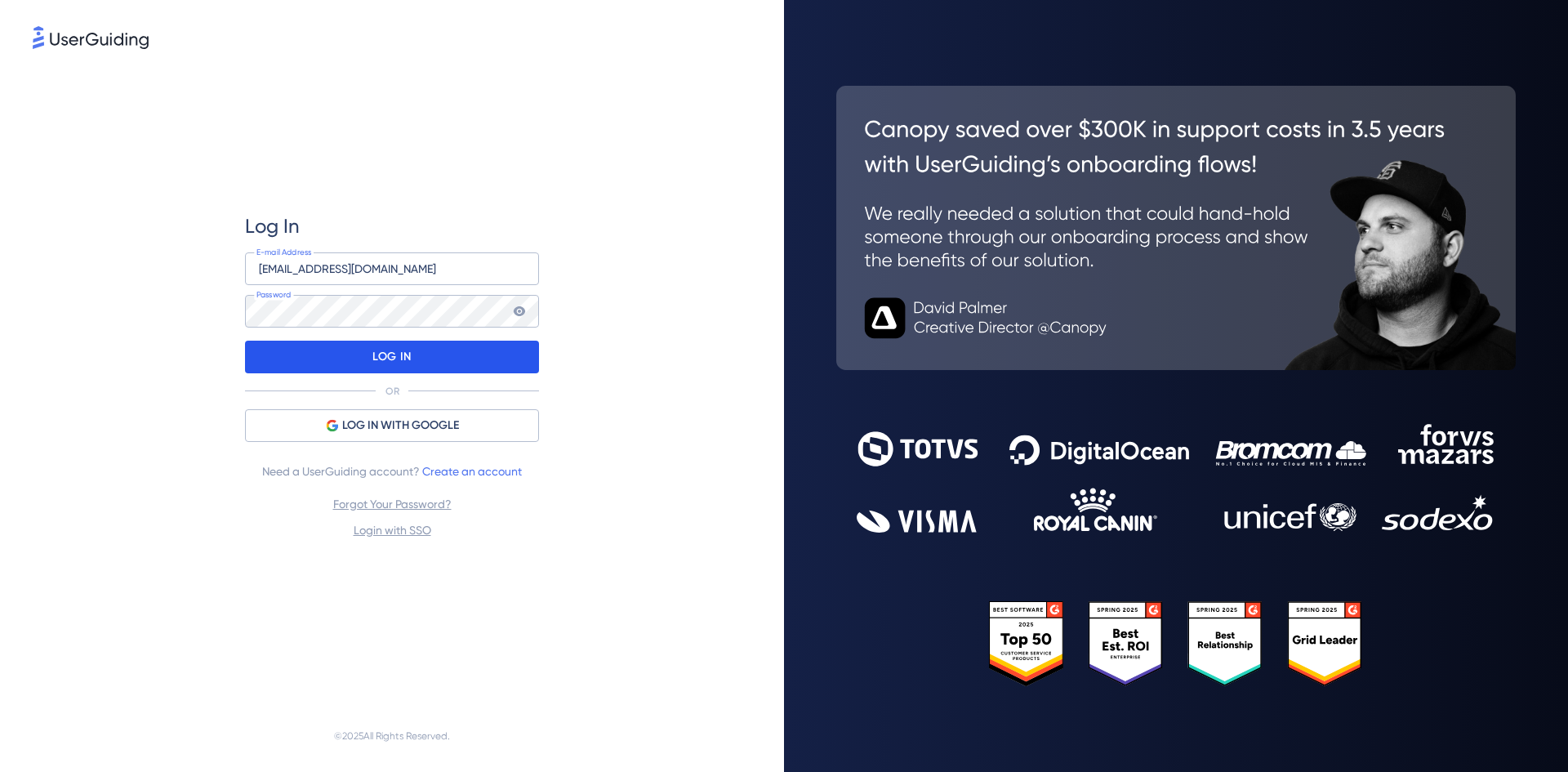click on "LOG IN" at bounding box center (392, 357) 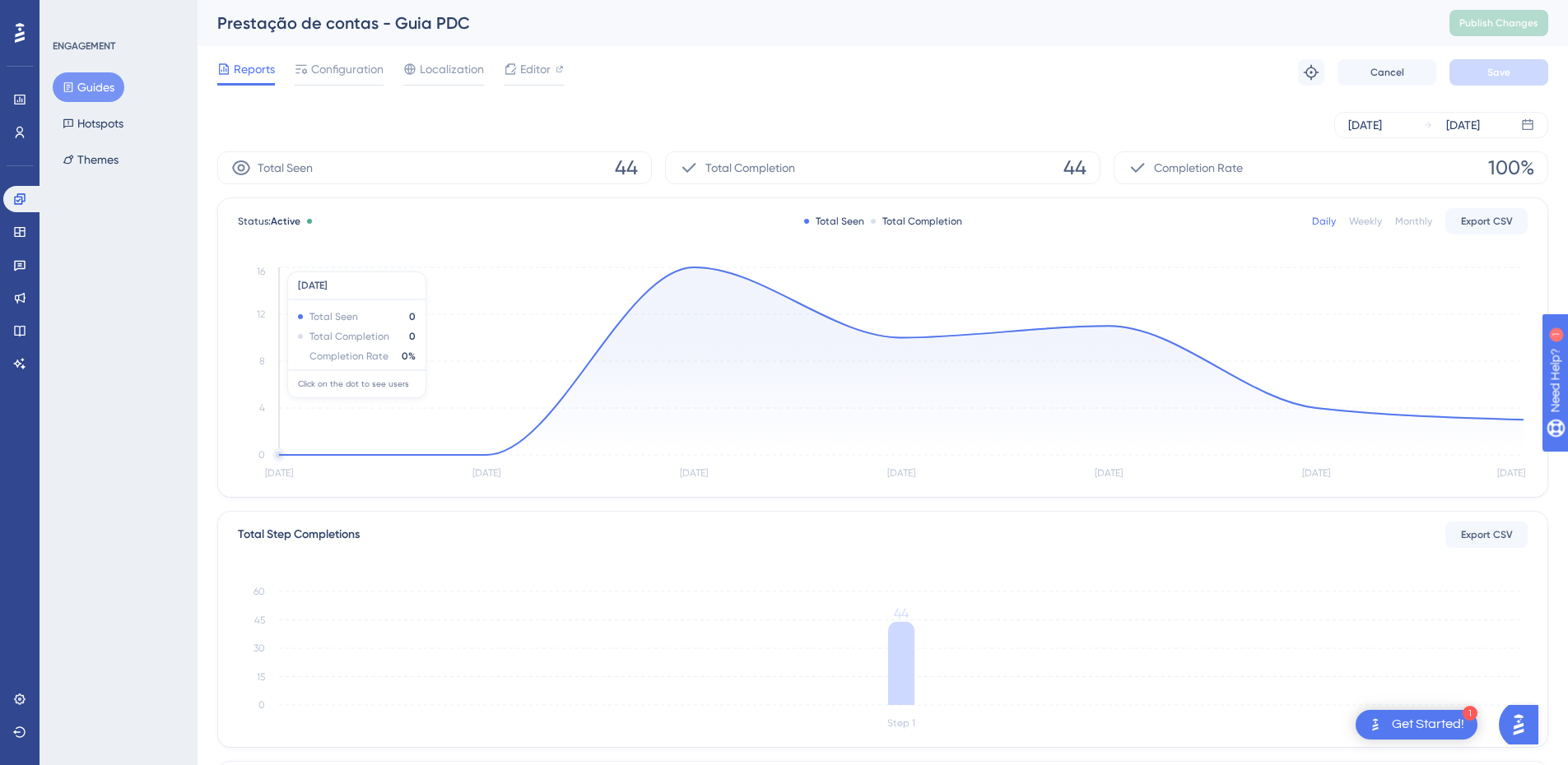 scroll, scrollTop: 0, scrollLeft: 0, axis: both 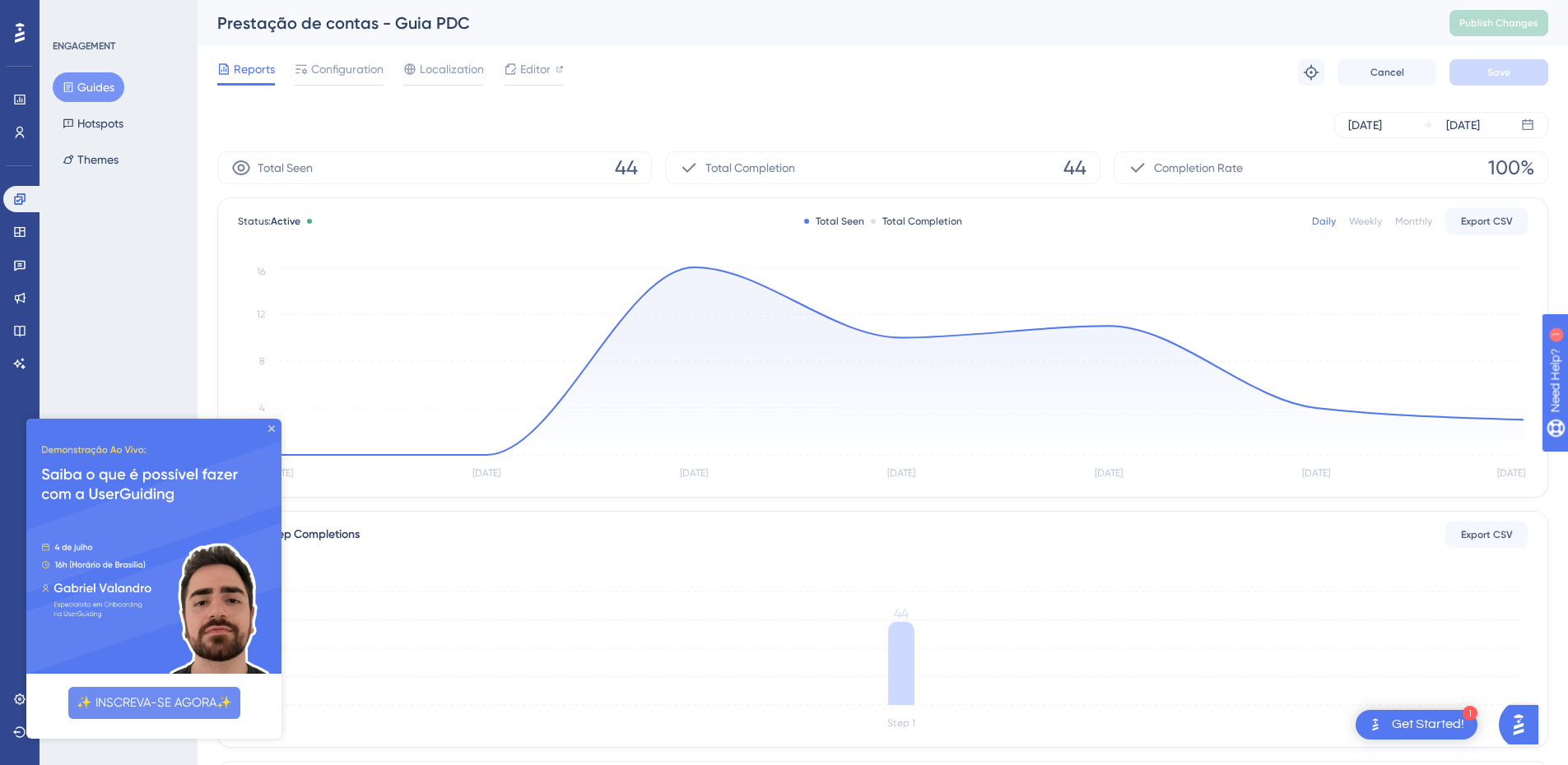 click at bounding box center [154, 546] 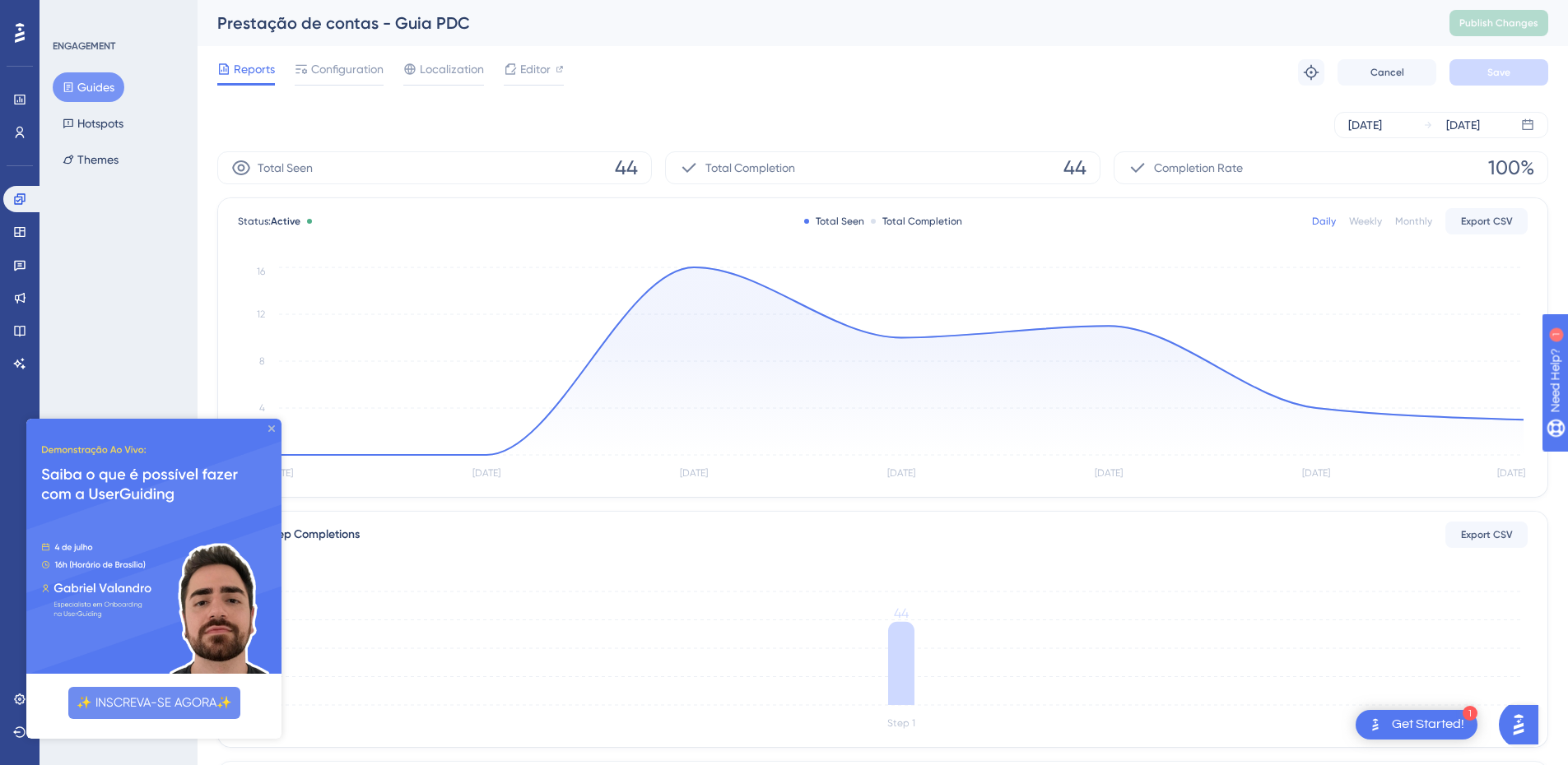 click 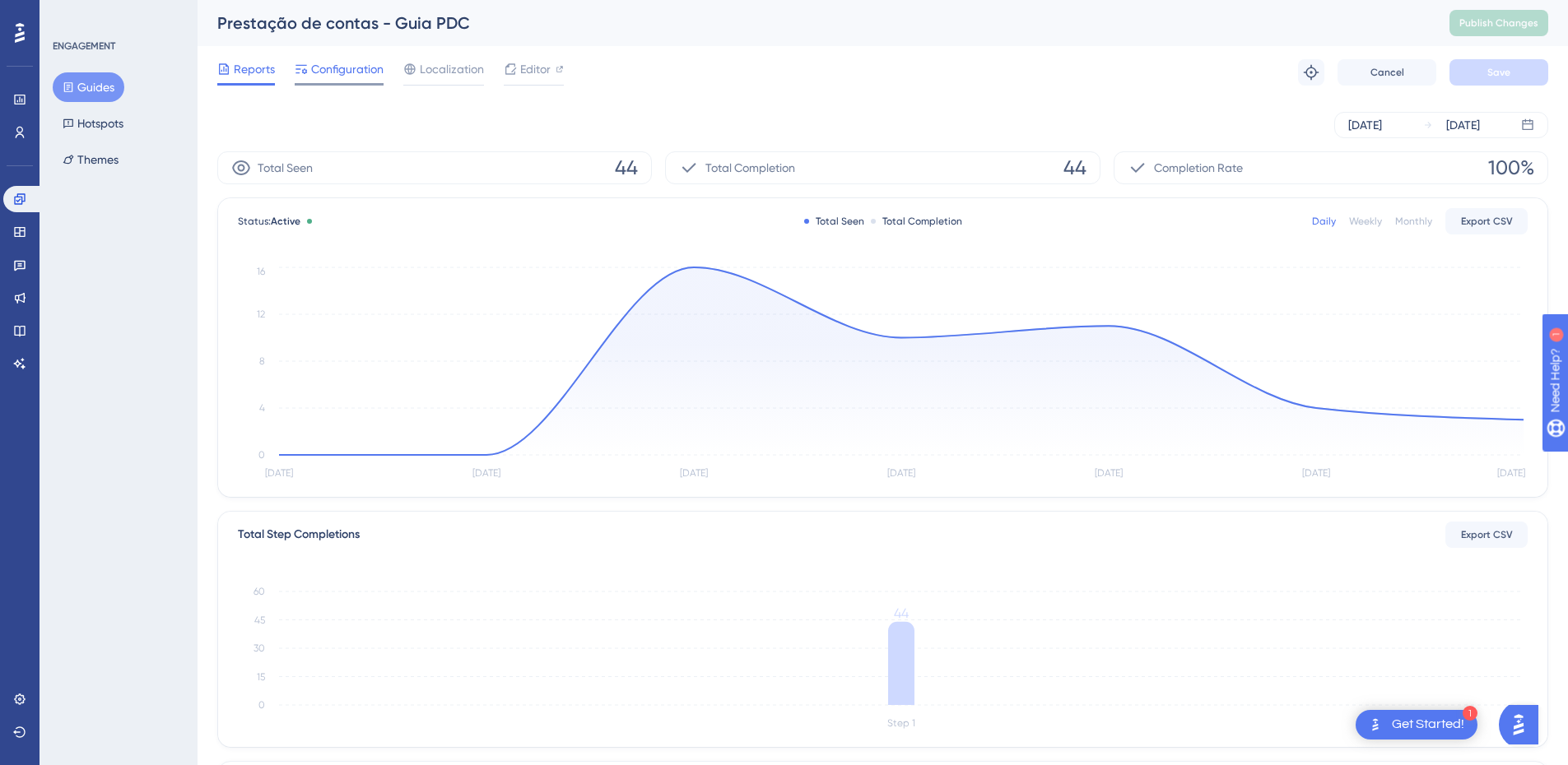 click on "Configuration" at bounding box center [347, 69] 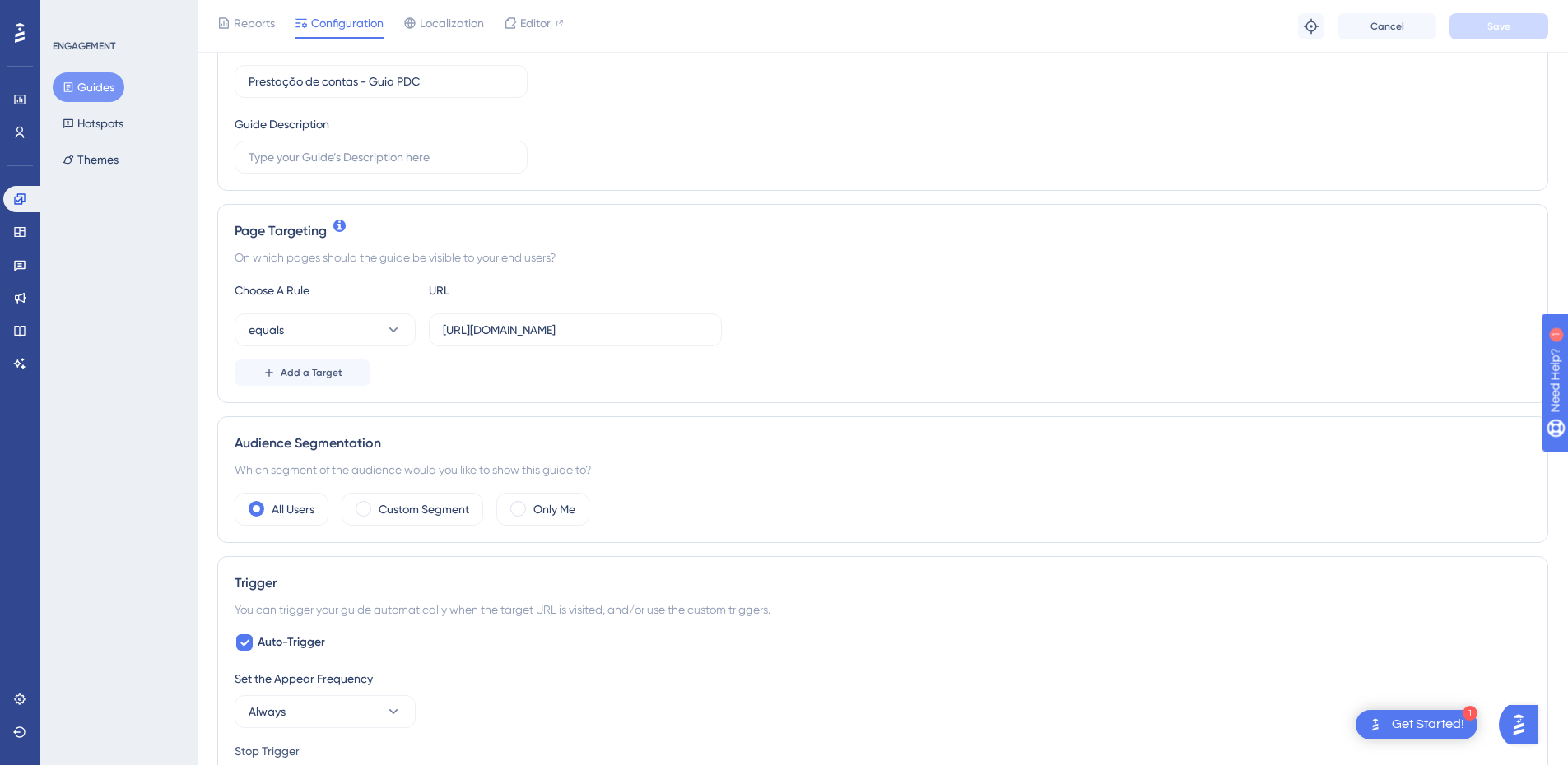 scroll, scrollTop: 247, scrollLeft: 0, axis: vertical 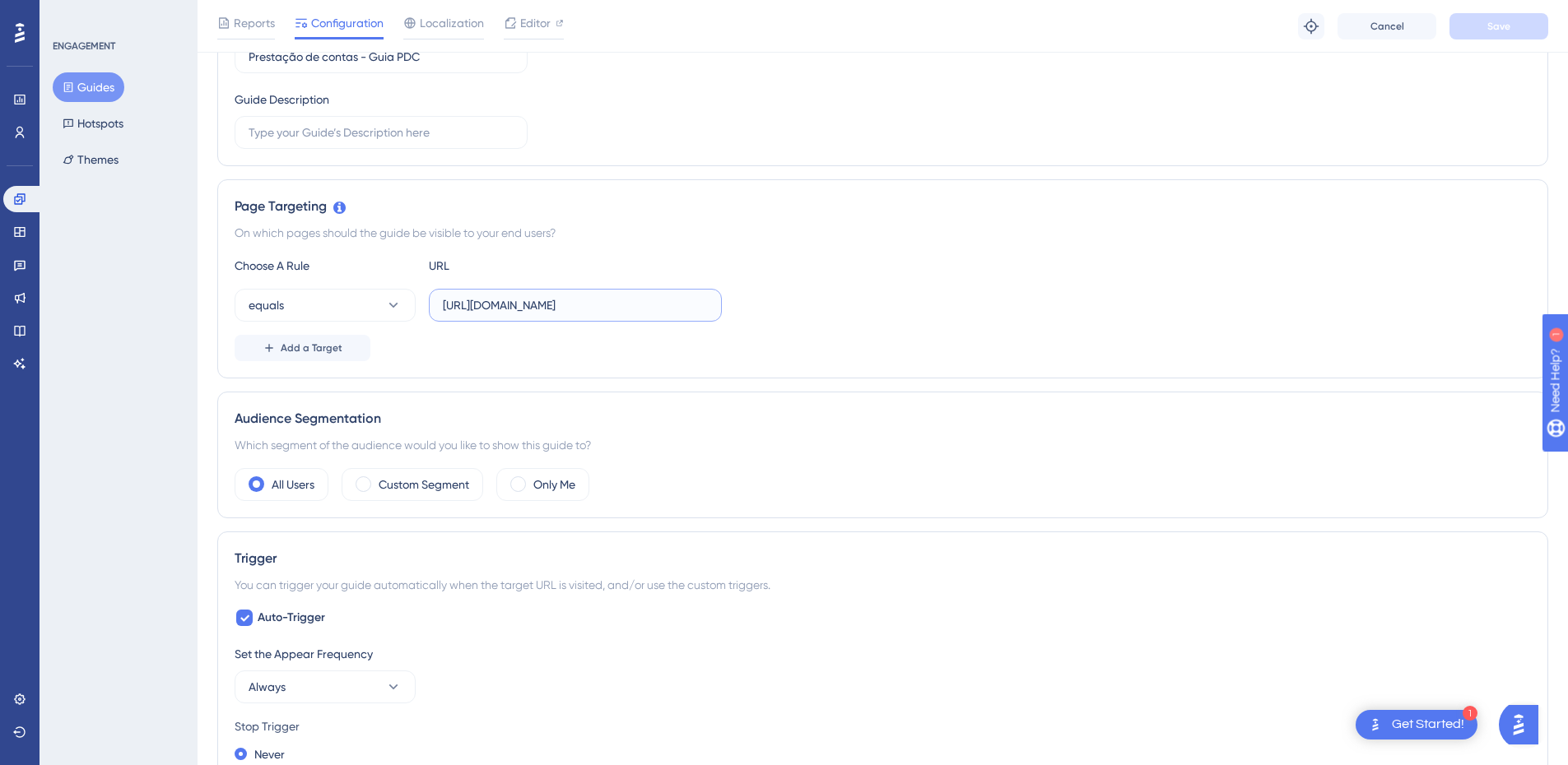 drag, startPoint x: 625, startPoint y: 310, endPoint x: 437, endPoint y: 310, distance: 188 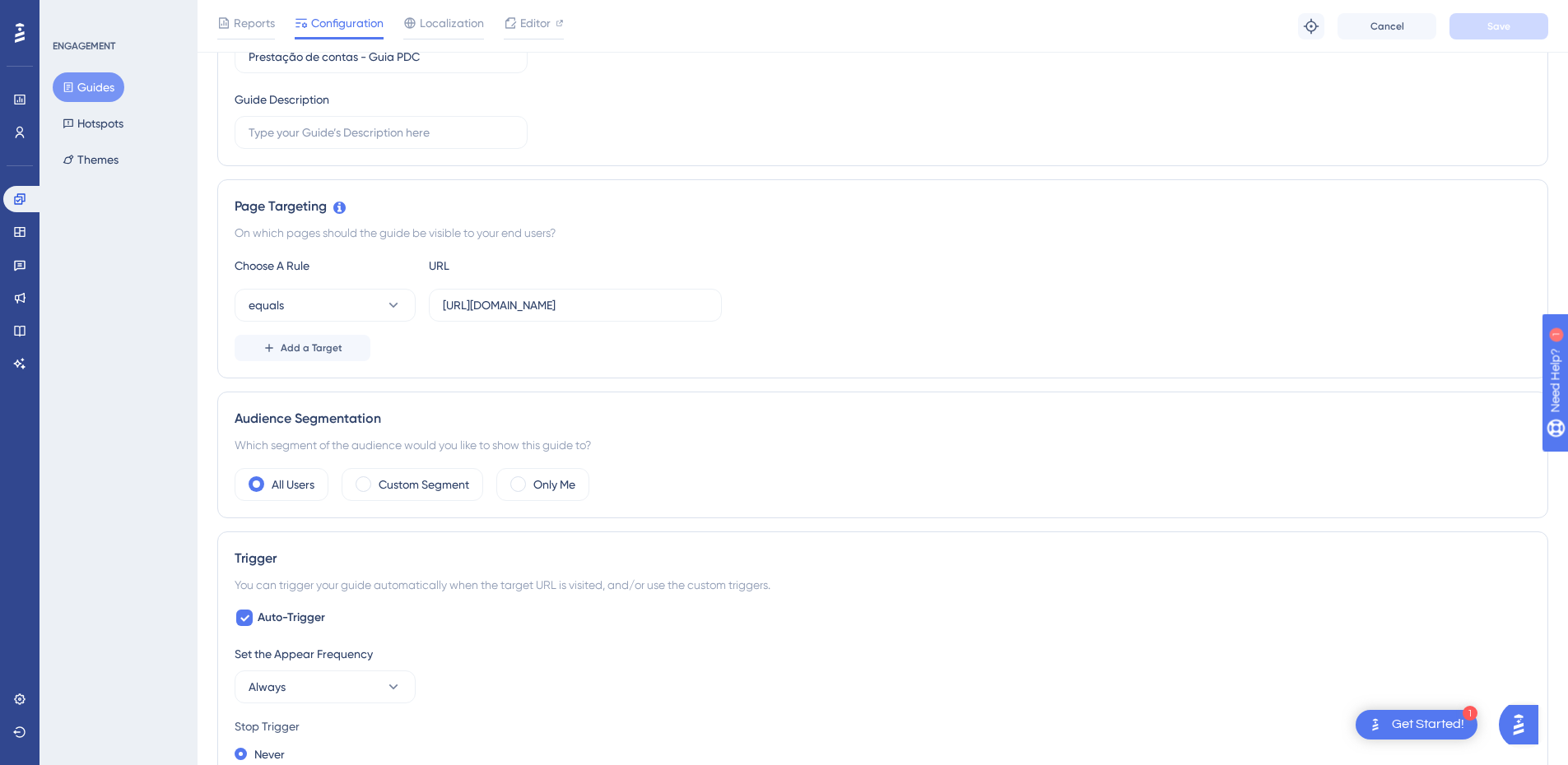 click on "On which pages should the guide be visible to your end users?" at bounding box center (882, 233) 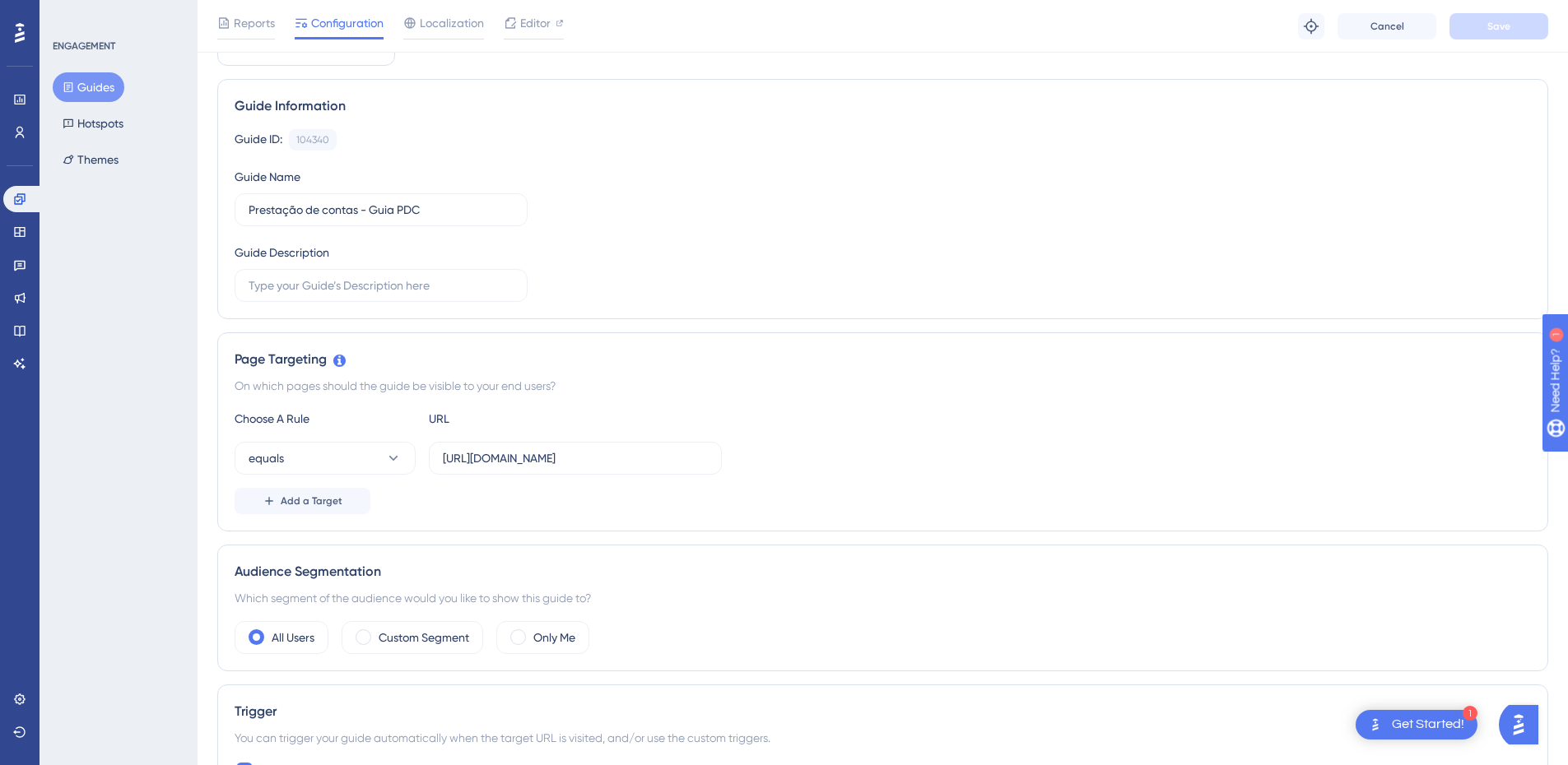 scroll, scrollTop: 0, scrollLeft: 0, axis: both 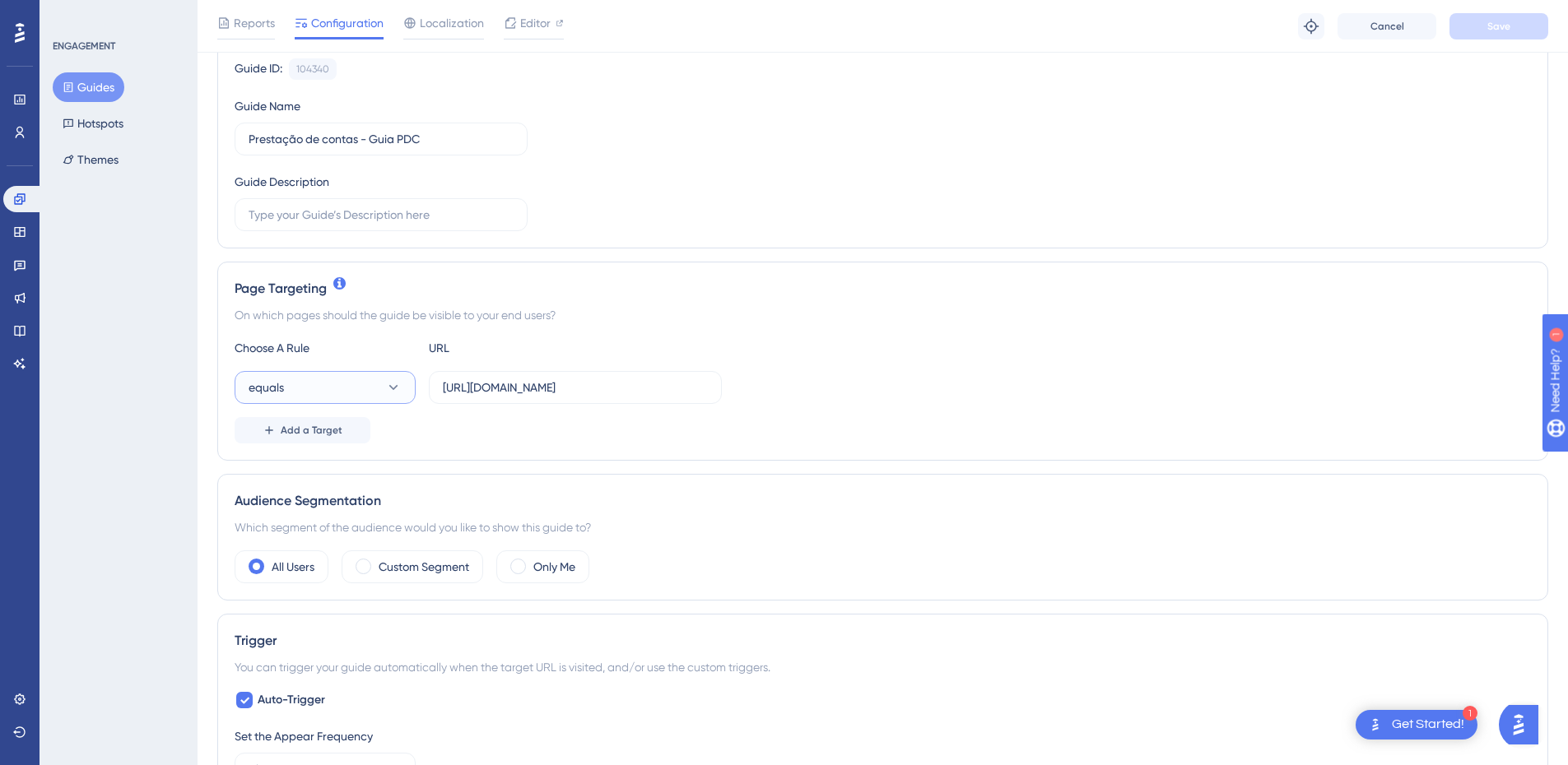 click on "equals" at bounding box center (325, 387) 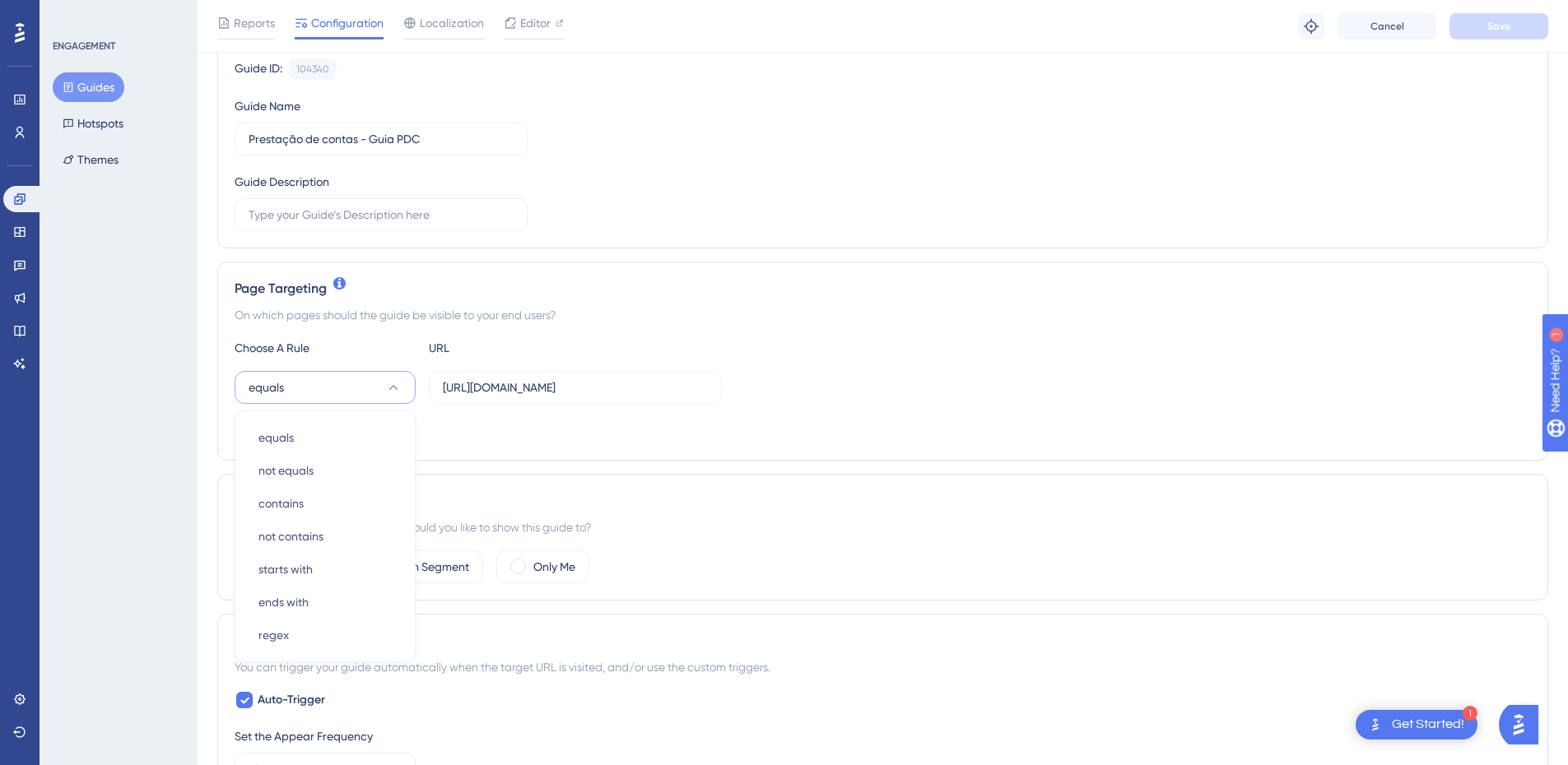 scroll, scrollTop: 318, scrollLeft: 0, axis: vertical 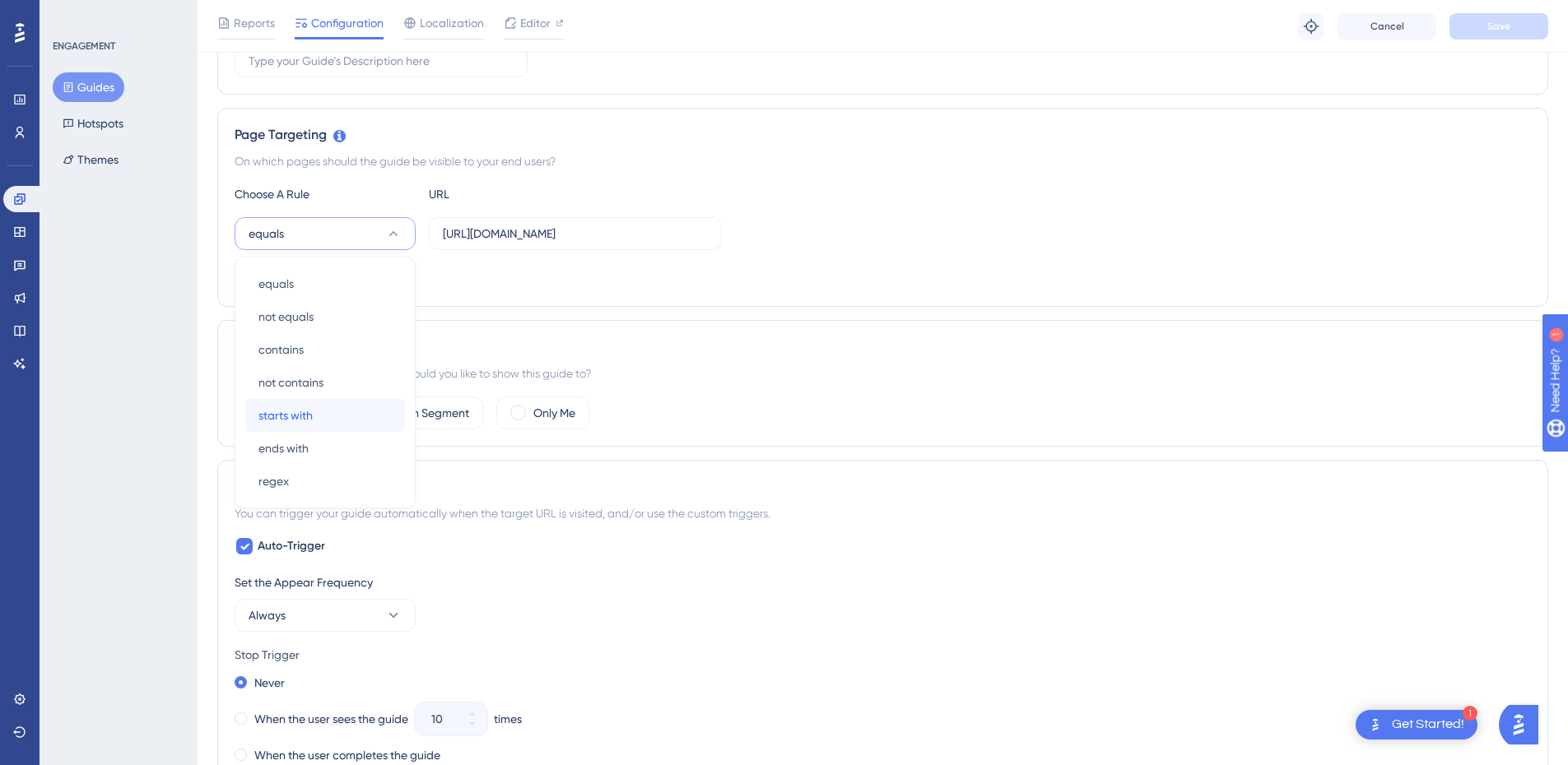 click on "starts with starts with" at bounding box center (325, 415) 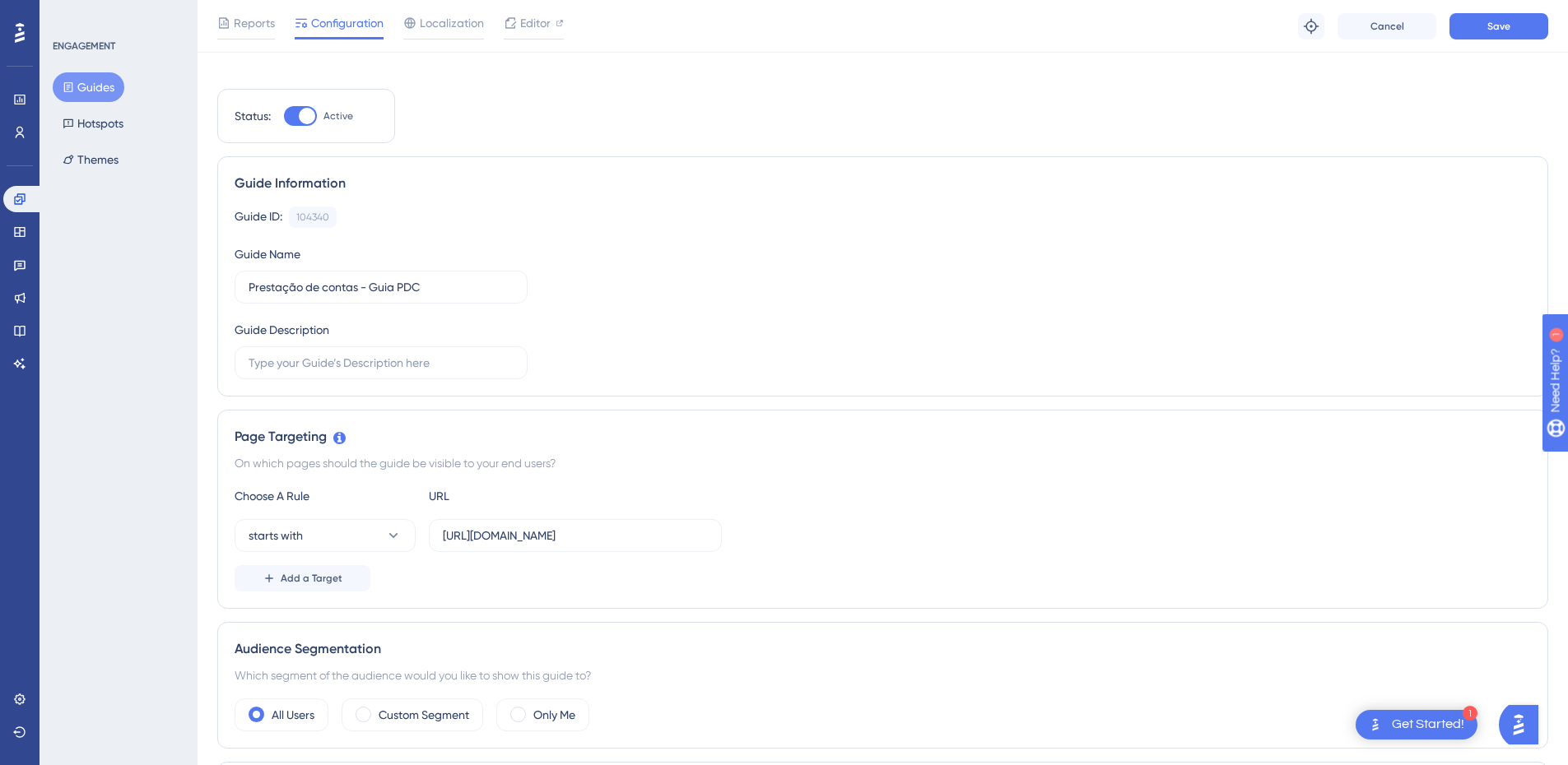 scroll, scrollTop: 0, scrollLeft: 0, axis: both 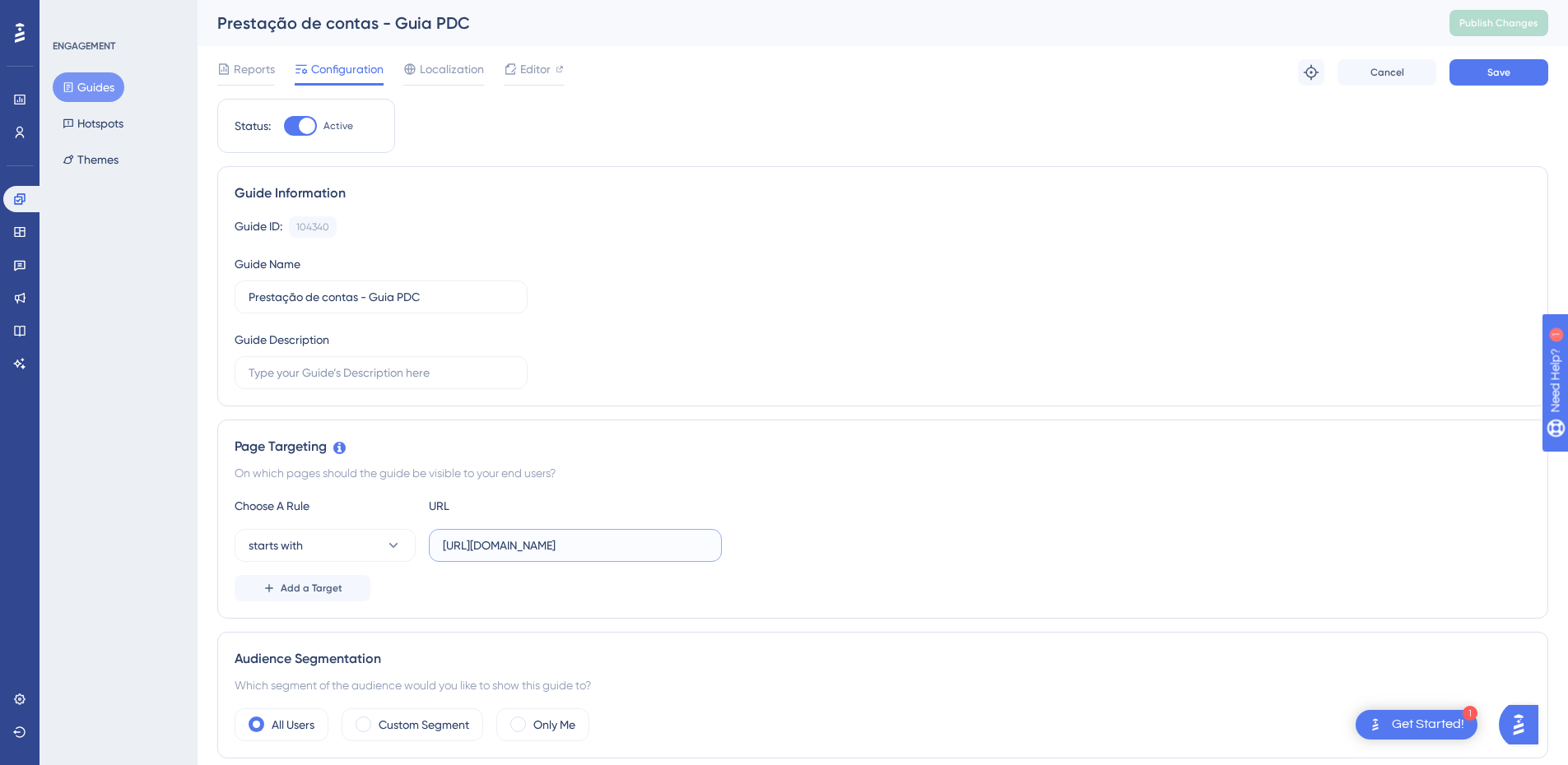 click on "[URL][DOMAIN_NAME]" at bounding box center (575, 545) 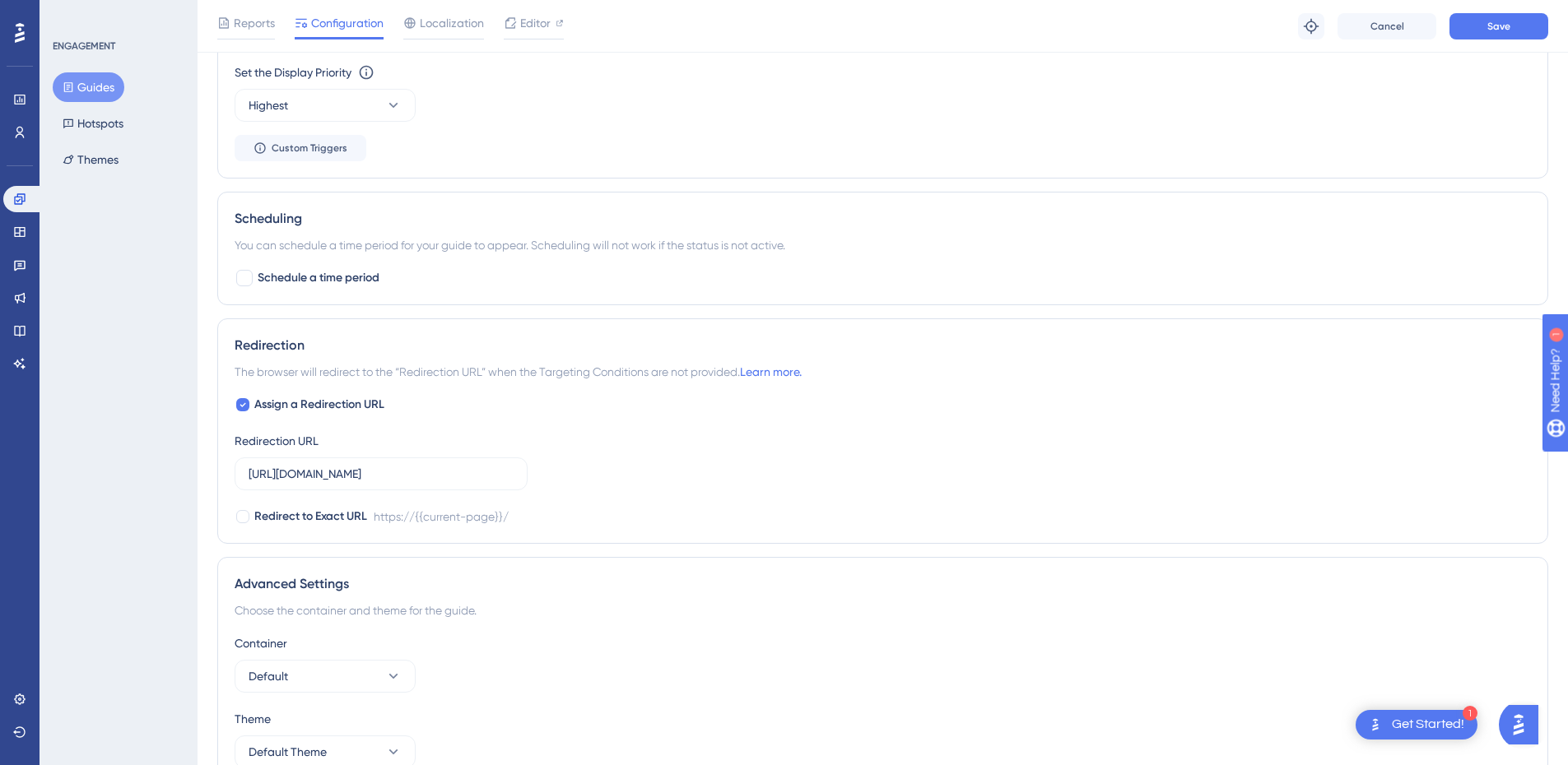 scroll, scrollTop: 1152, scrollLeft: 0, axis: vertical 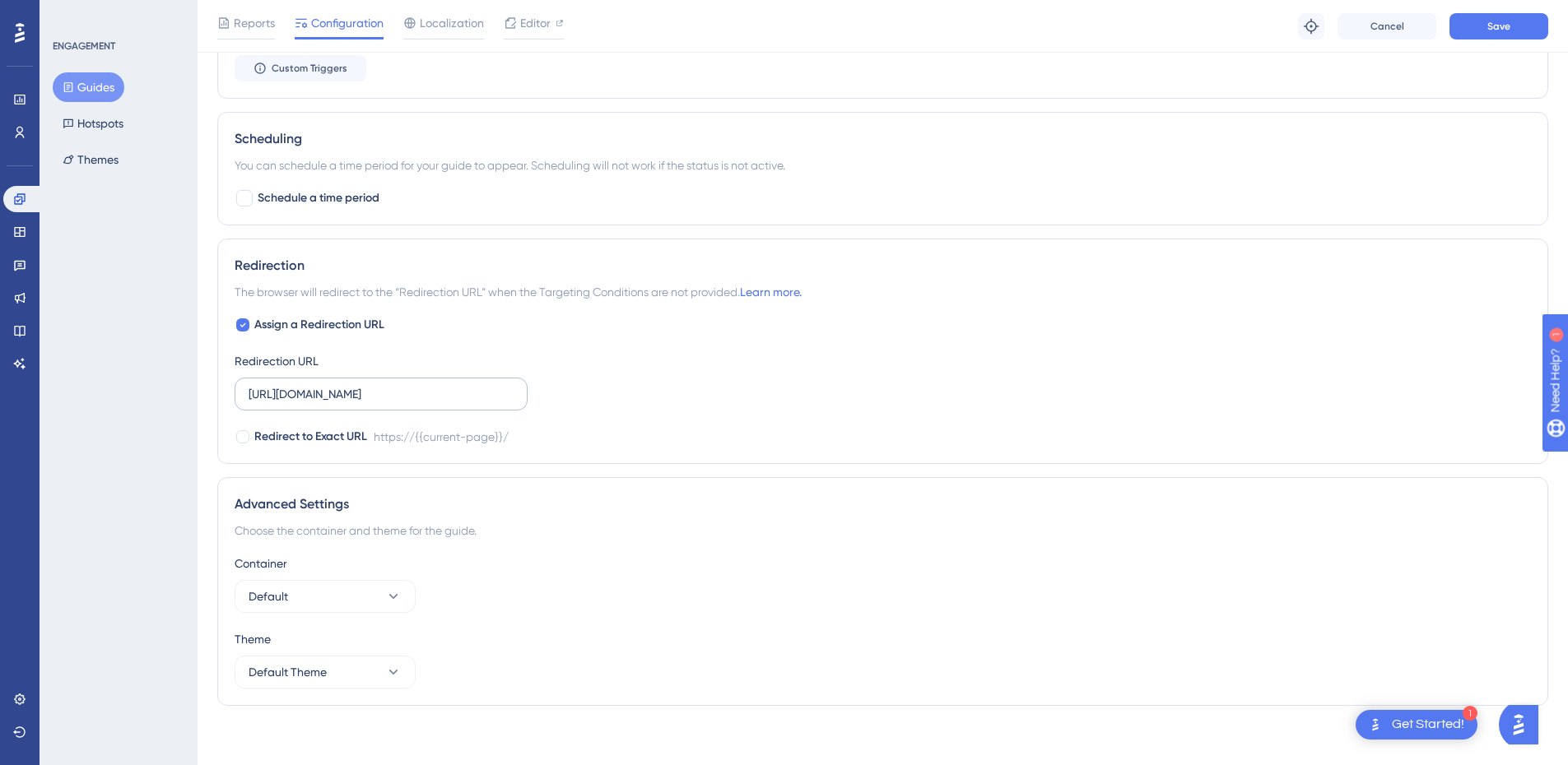 type on "[URL][DOMAIN_NAME]" 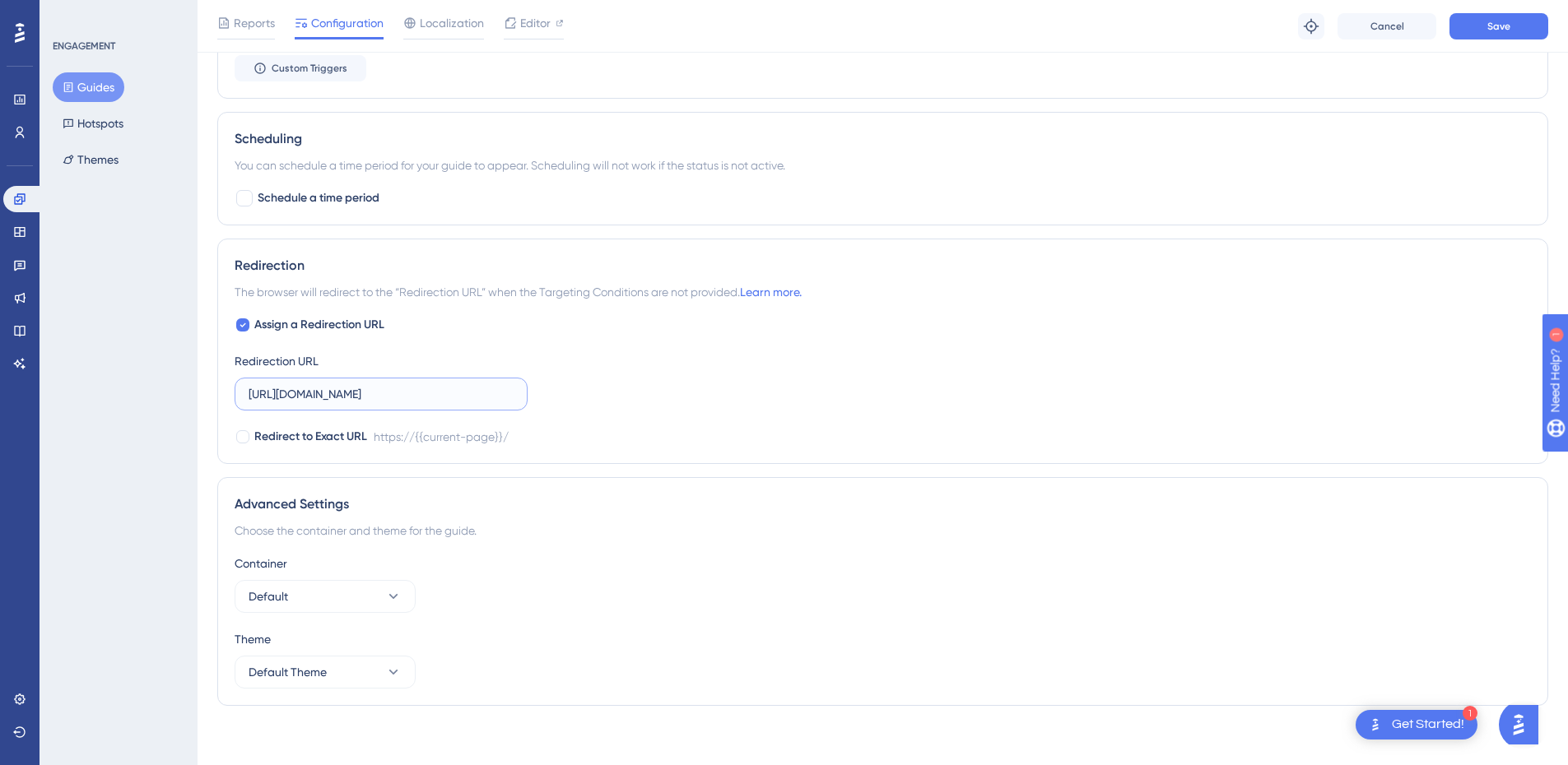 drag, startPoint x: 458, startPoint y: 400, endPoint x: 236, endPoint y: 400, distance: 222 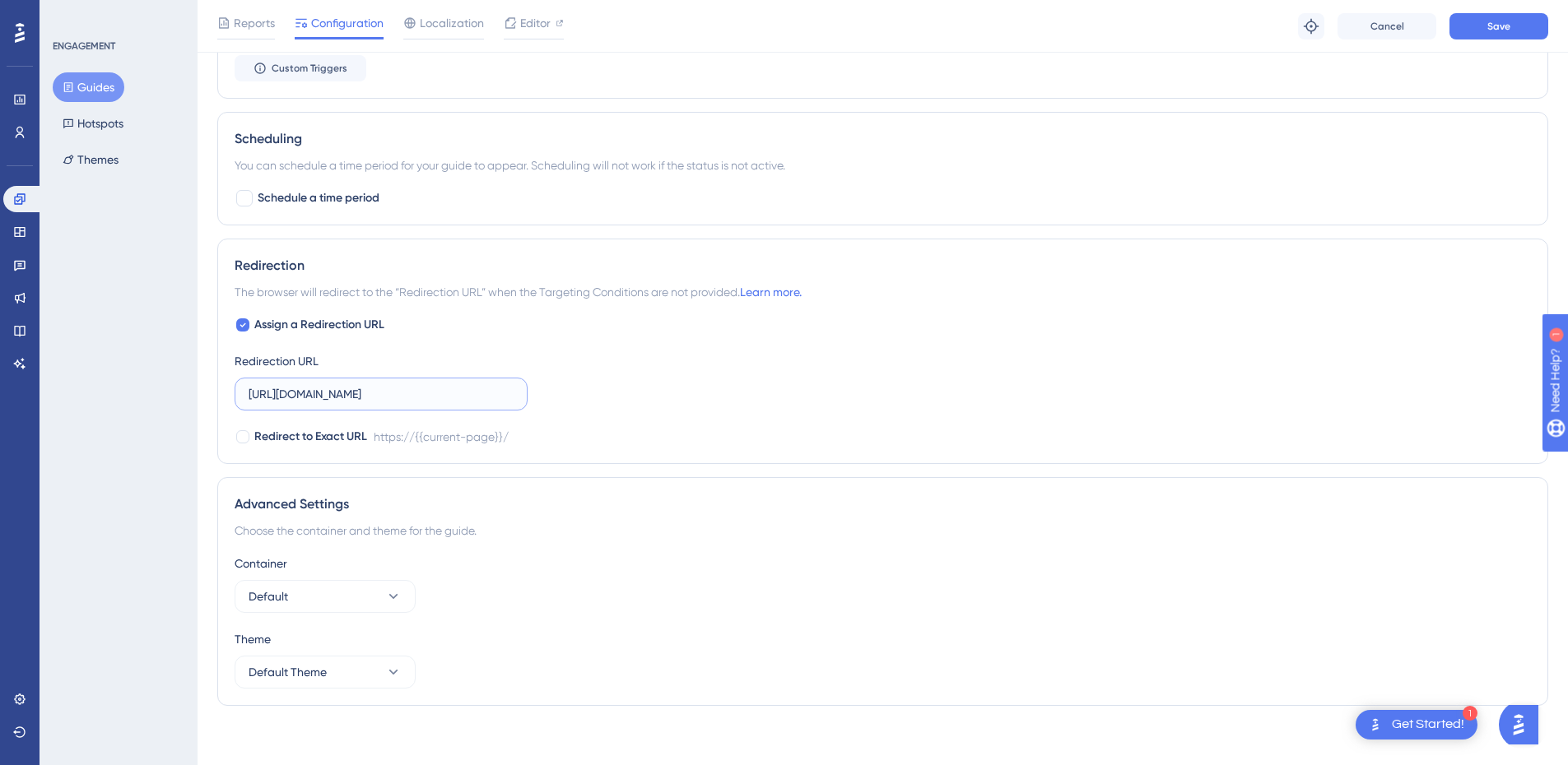 paste on "contas" 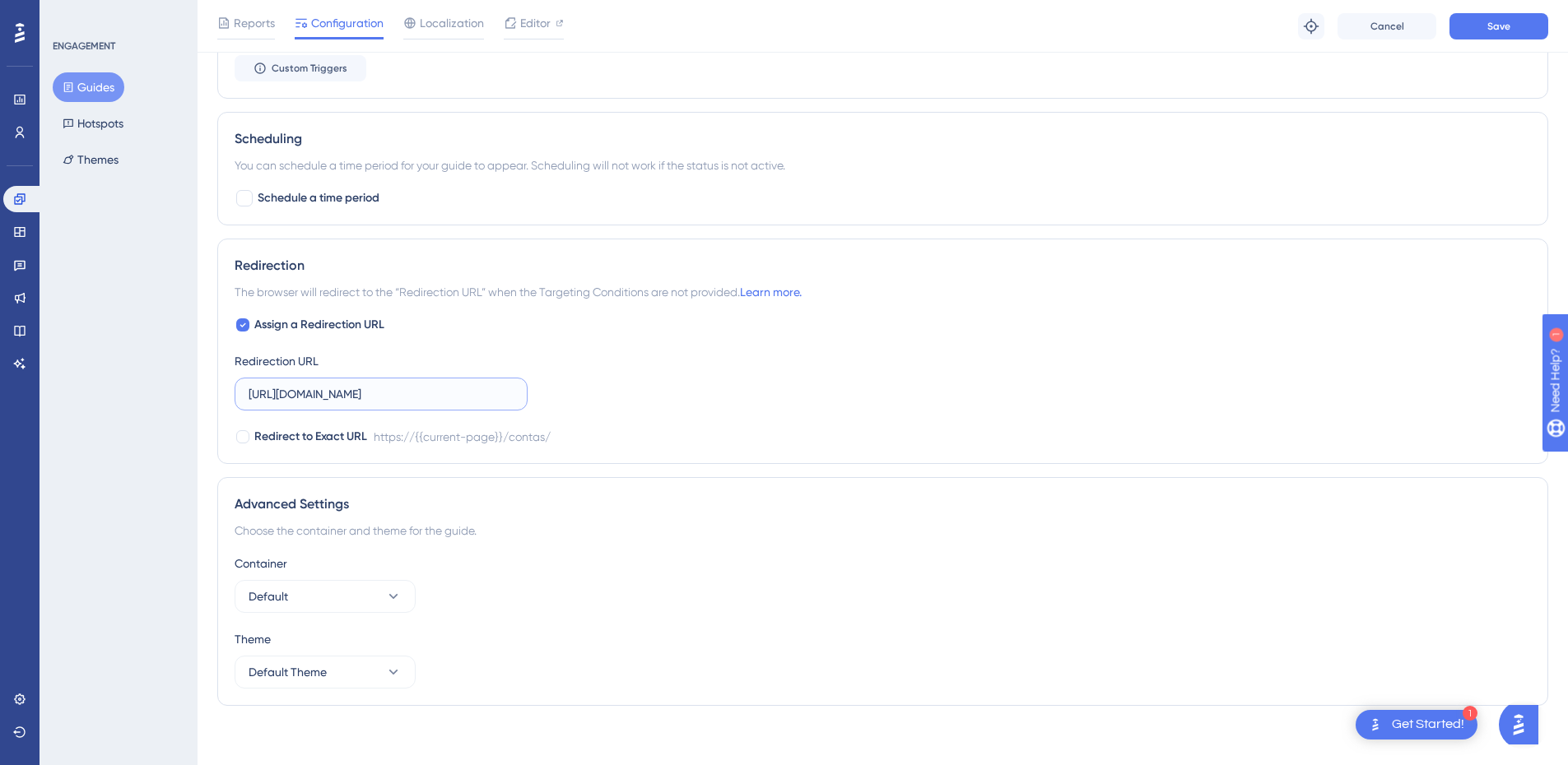 type on "[URL][DOMAIN_NAME]" 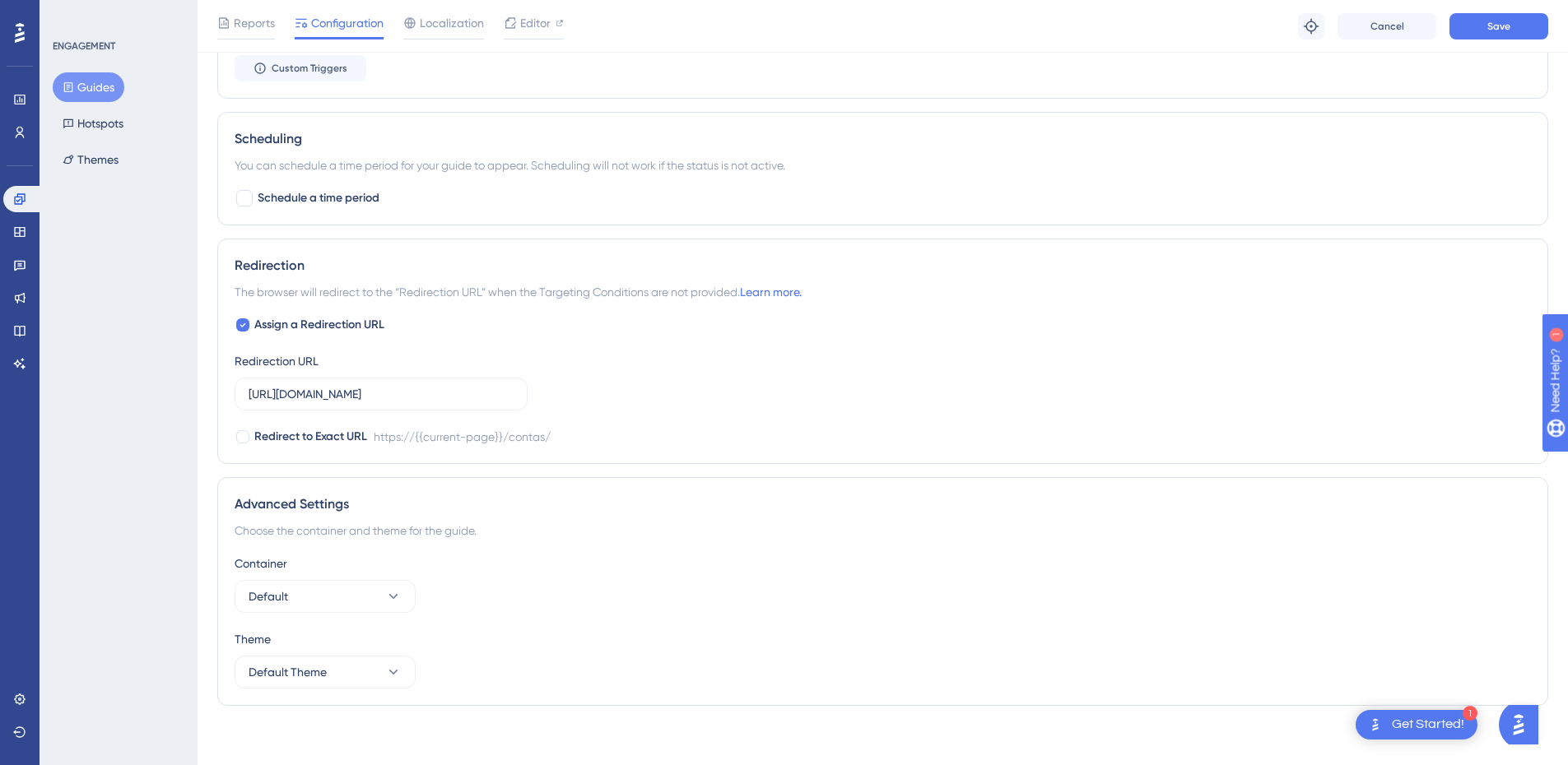 click on "Status: Active Guide Information Guide ID: 104340 Copy Guide Name Prestação de contas - Guia PDC Guide Description Page Targeting
On which pages should the guide be visible to your end users?
Choose A Rule URL starts with [URL][DOMAIN_NAME] Add a Target Audience Segmentation Which segment of the audience would you like to show this guide to? All Users Custom Segment Only Me Trigger You can trigger your guide automatically when the target URL is visited,
and/or use the custom triggers. Auto-Trigger Set the Appear Frequency Always Stop Trigger Never When the user sees the guide 10 times When the user completes the guide When the user reaches the custom goal Set the Display Priority This option will set the display priority between
auto-triggered materials in cases of conflicts between multiple materials Highest Custom Triggers Scheduling You can schedule a time period for your guide to appear.
Scheduling will not work if the status is not active. Redirection Theme" at bounding box center [882, -164] 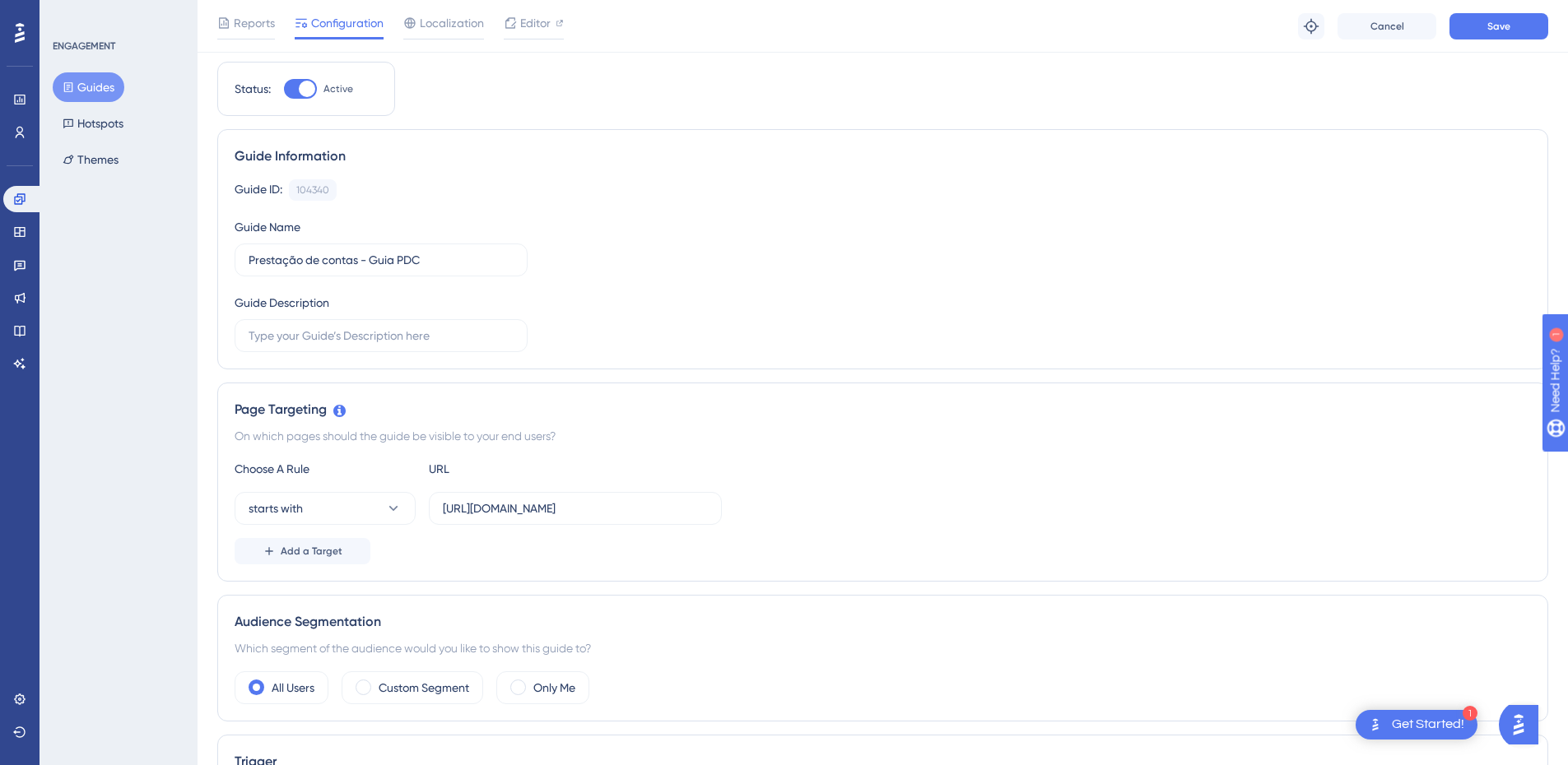 scroll, scrollTop: 0, scrollLeft: 0, axis: both 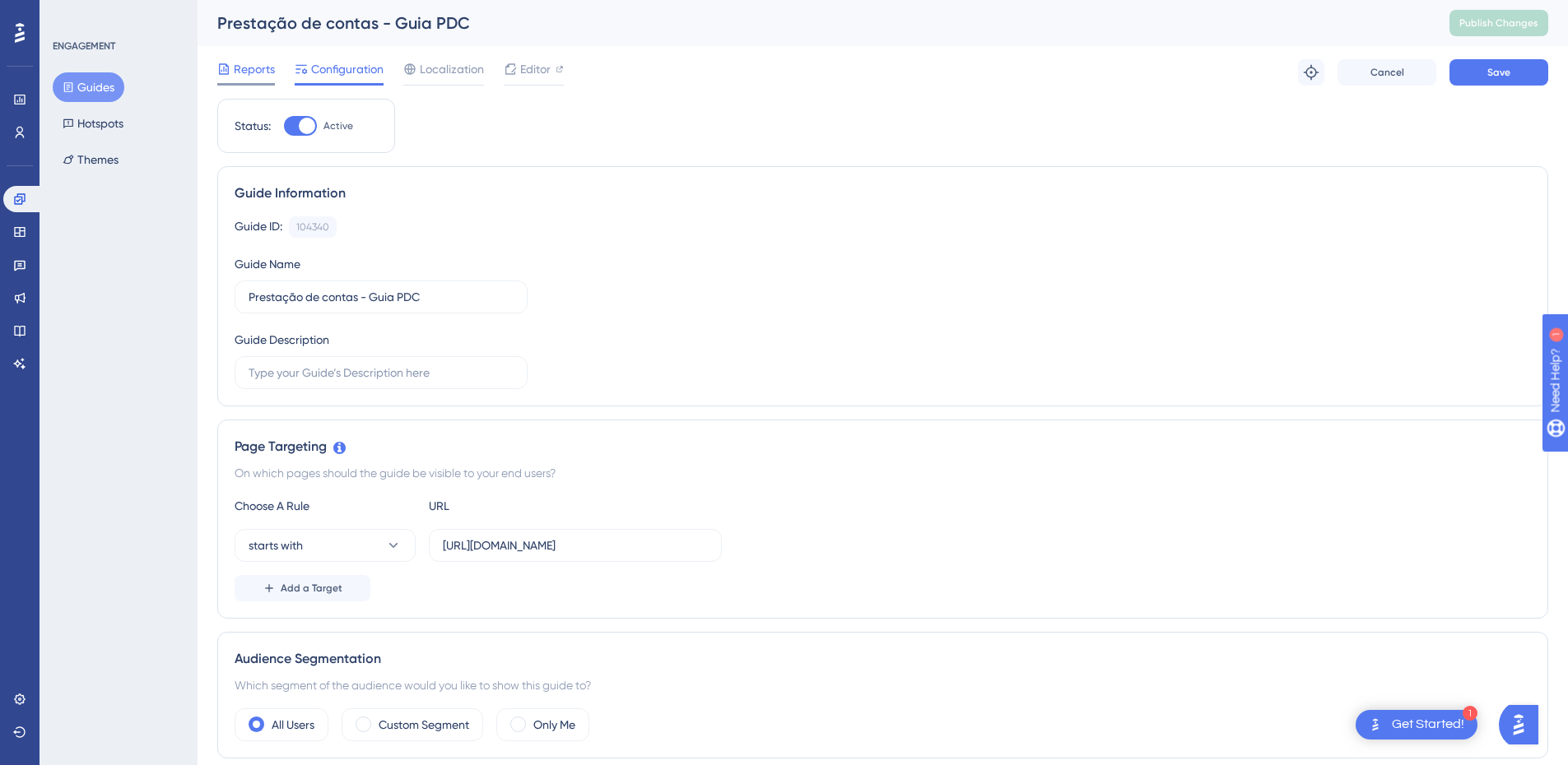 click on "Reports" at bounding box center [254, 69] 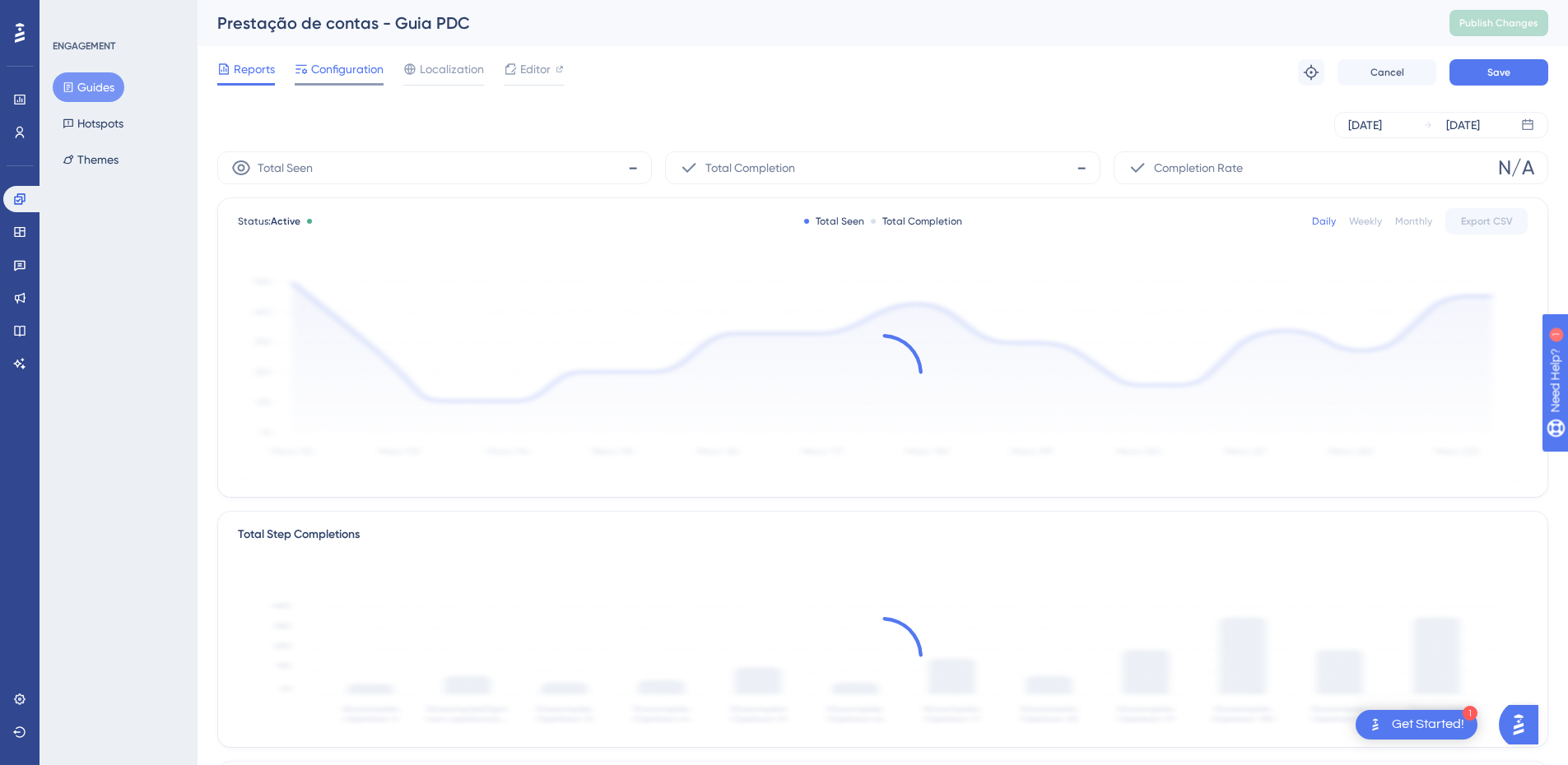 click on "Configuration" at bounding box center [347, 69] 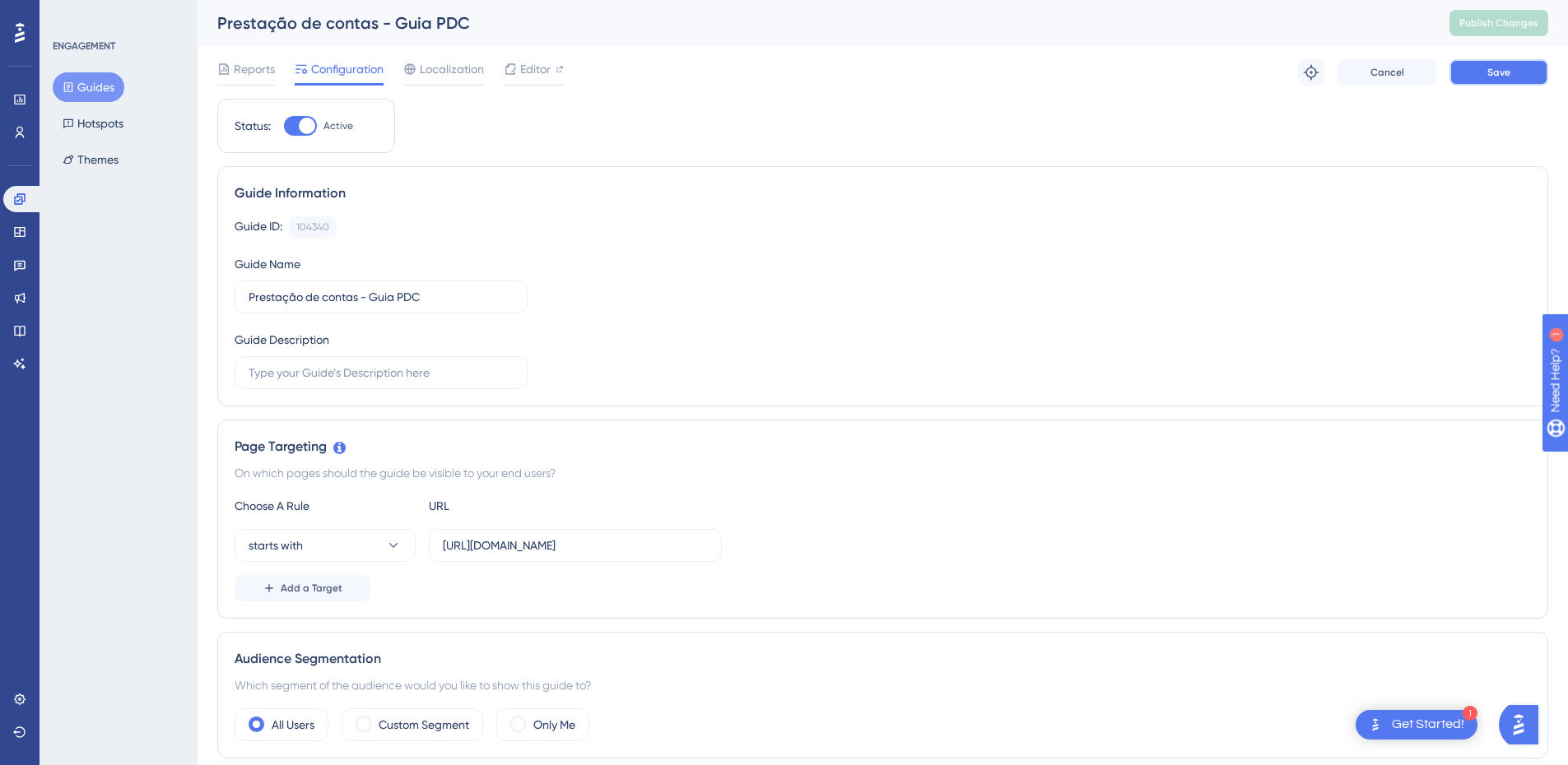 click on "Save" at bounding box center (1499, 72) 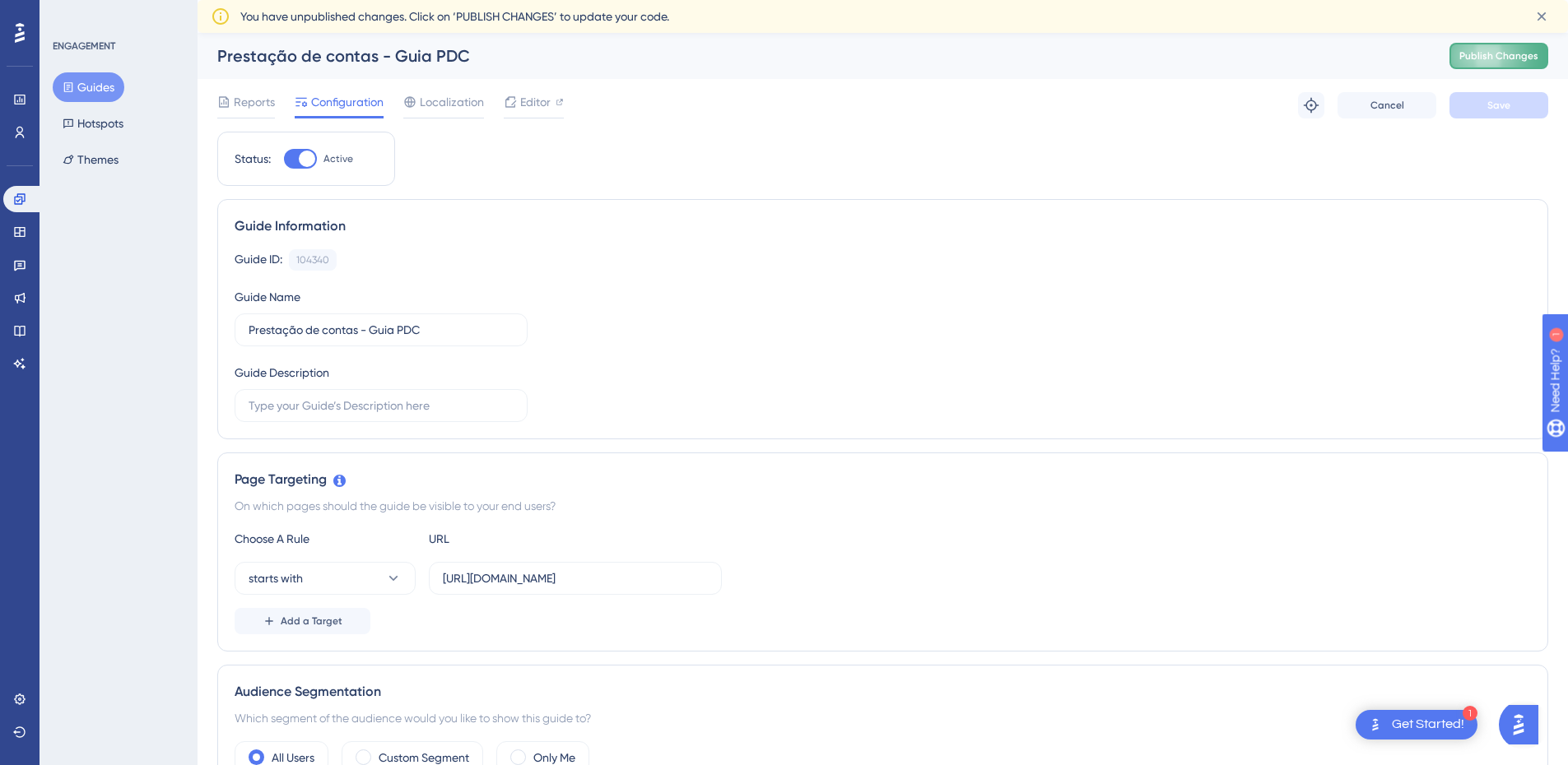 click on "Publish Changes" at bounding box center [1499, 56] 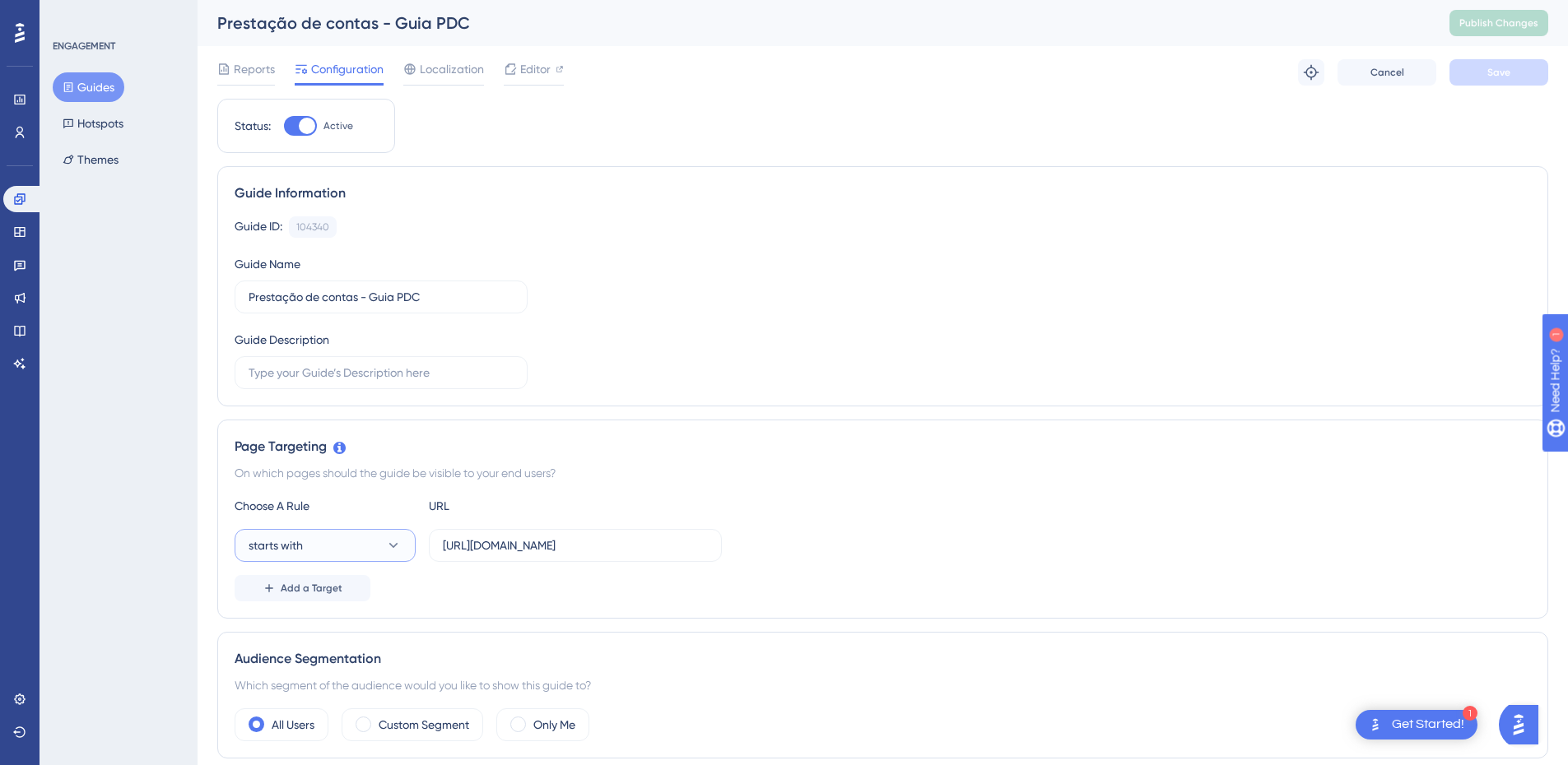 click 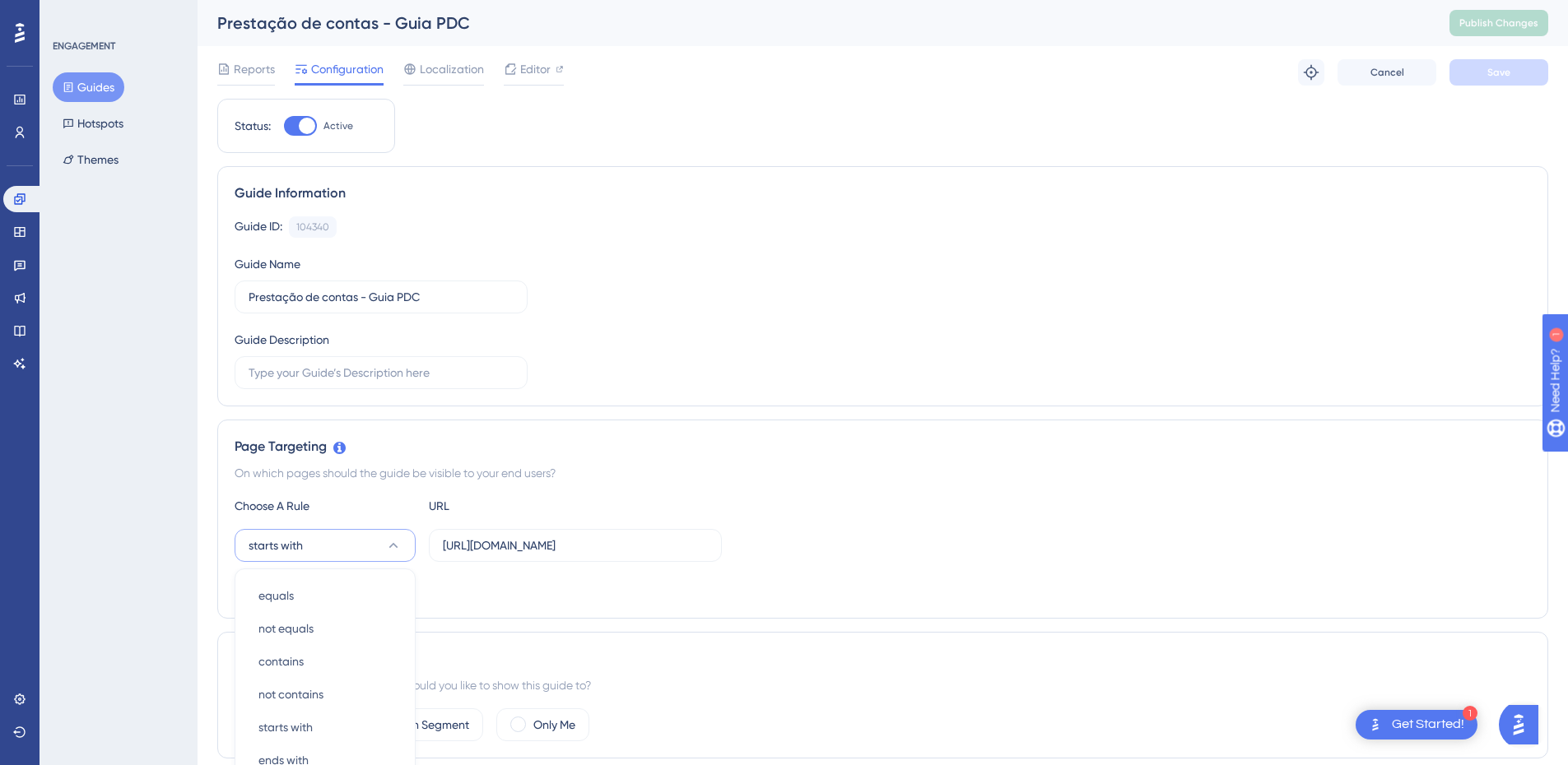 scroll, scrollTop: 309, scrollLeft: 0, axis: vertical 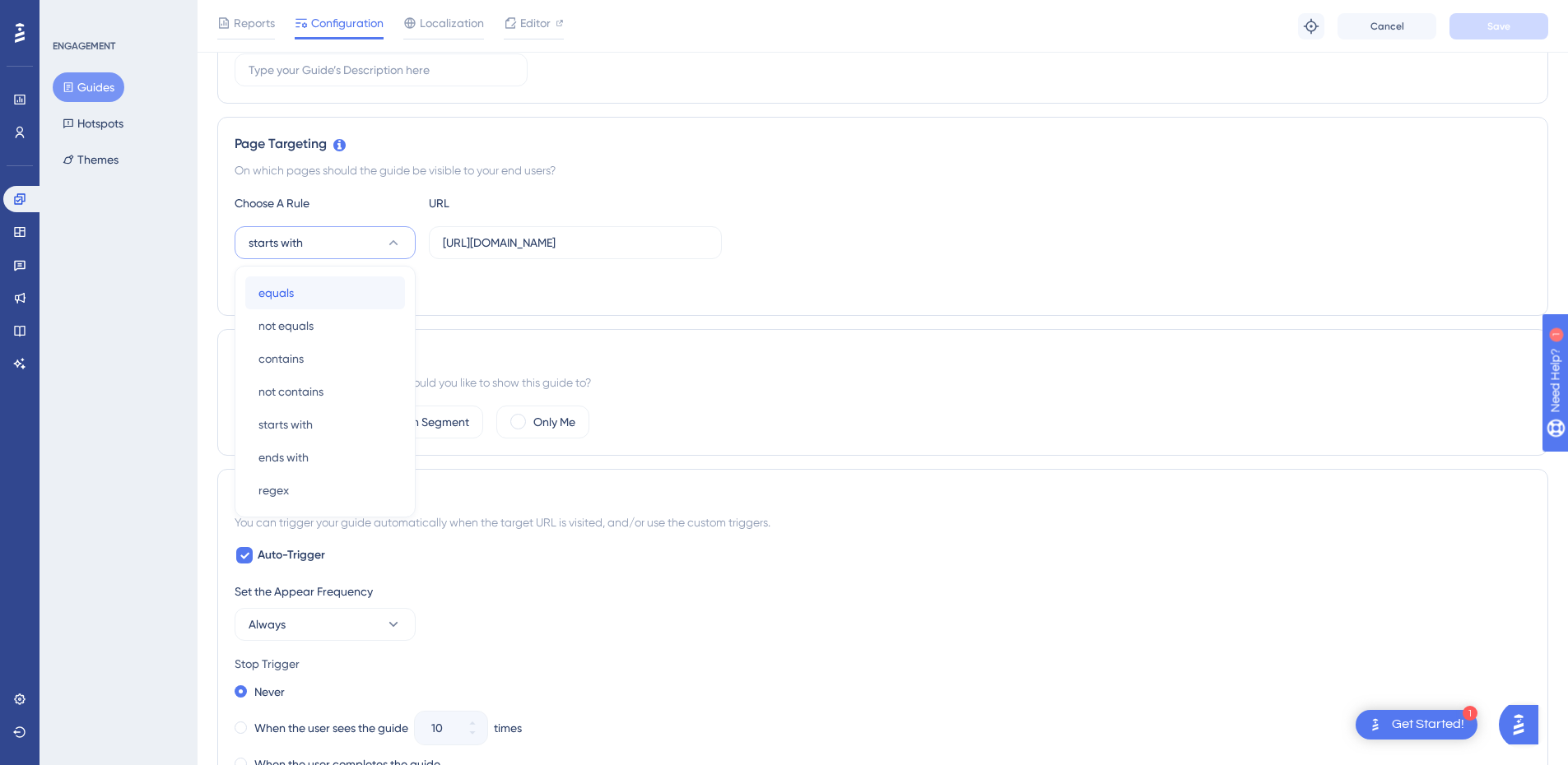 click on "equals equals" at bounding box center (325, 293) 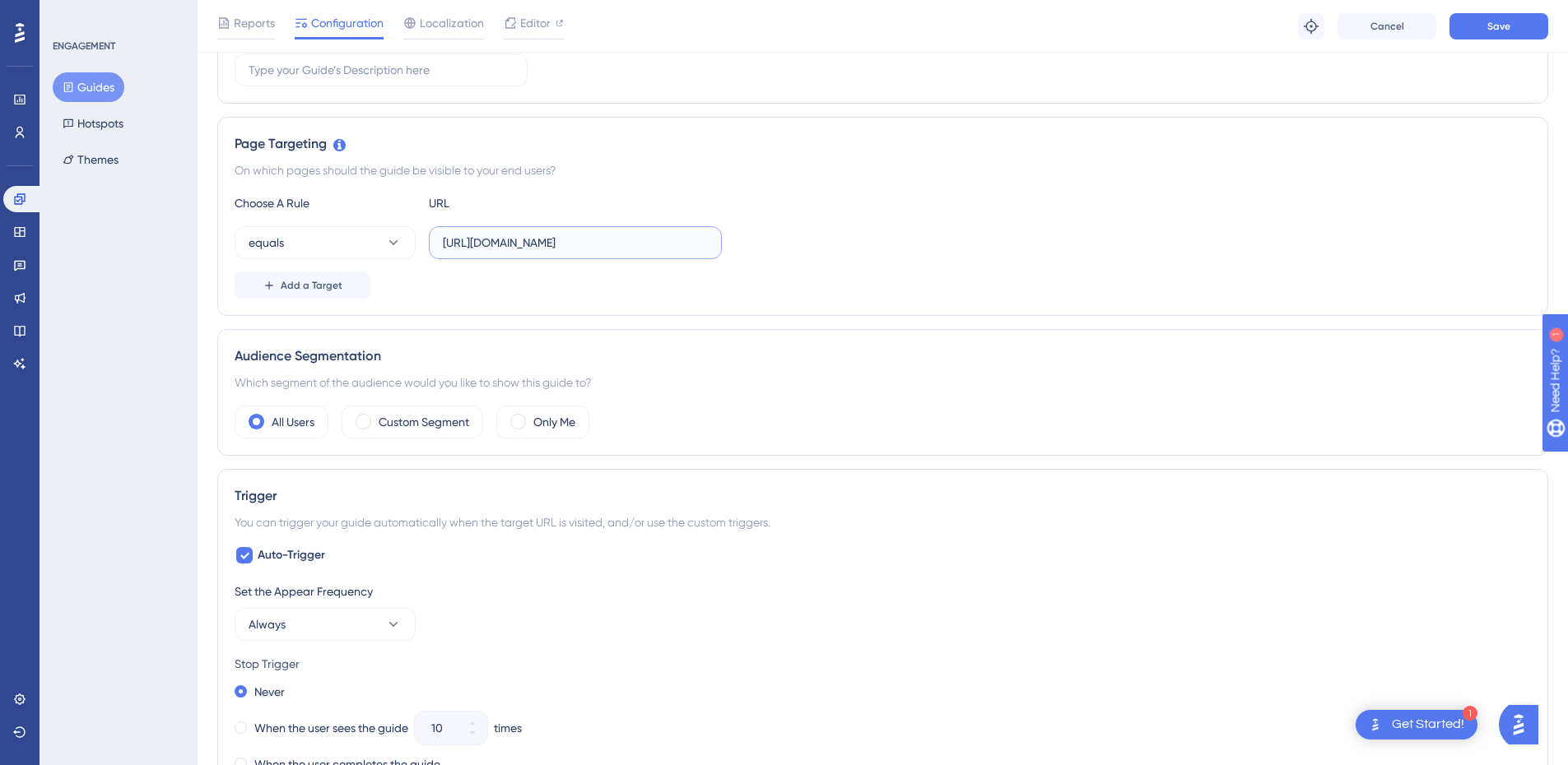 drag, startPoint x: 654, startPoint y: 244, endPoint x: 603, endPoint y: 244, distance: 51 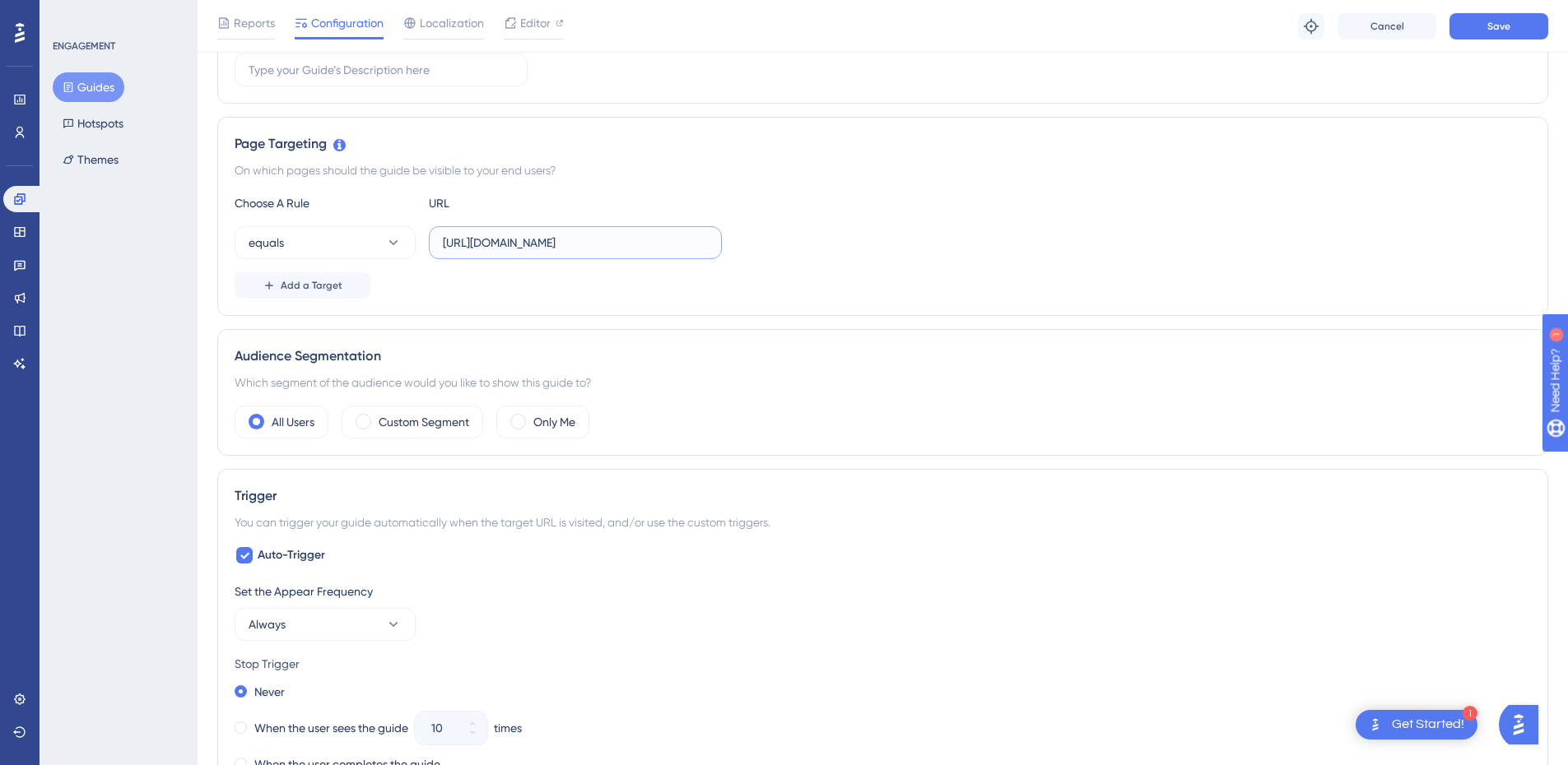 type on "[URL][DOMAIN_NAME]" 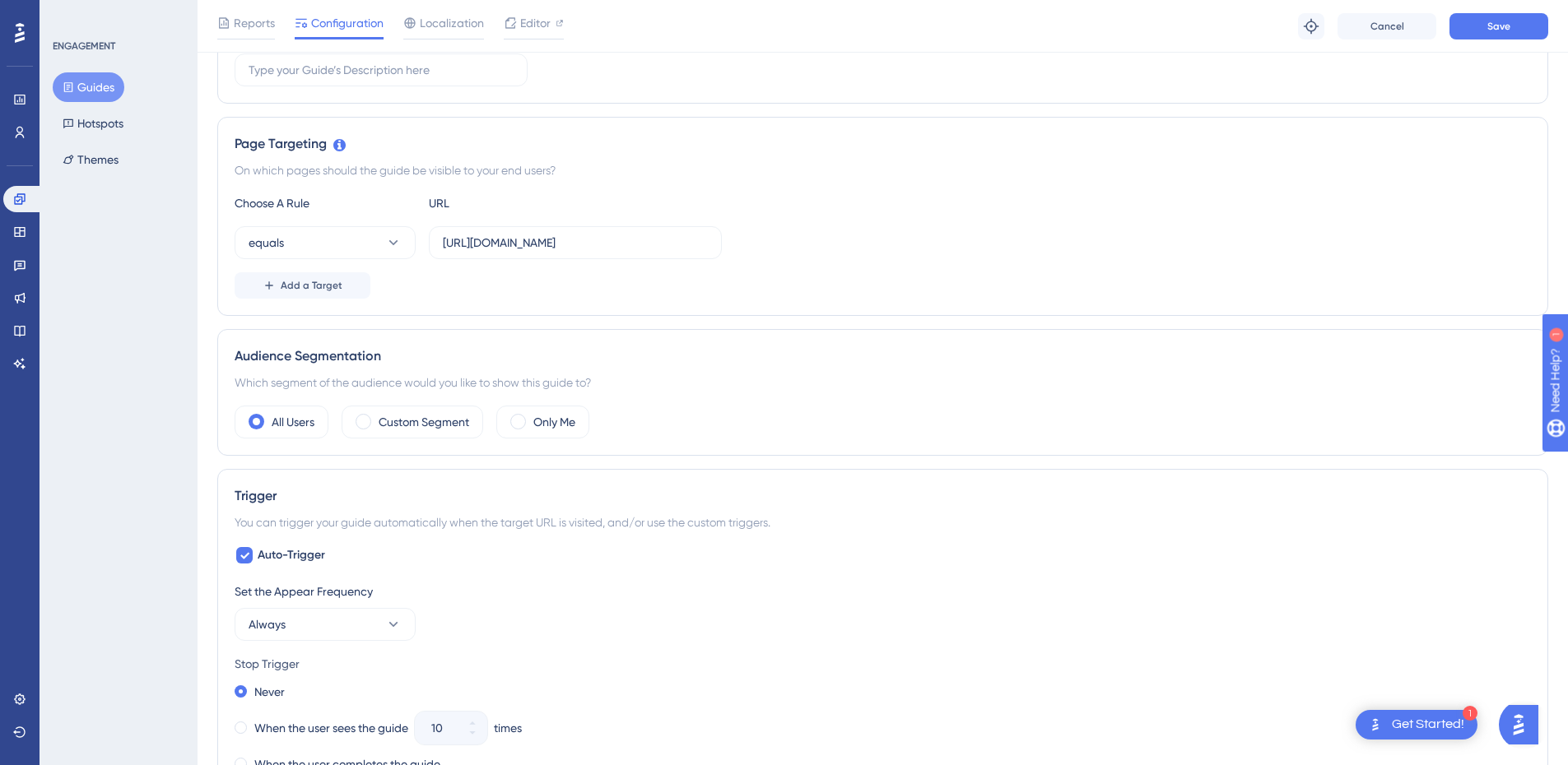 click on "Choose A Rule URL" at bounding box center [882, 203] 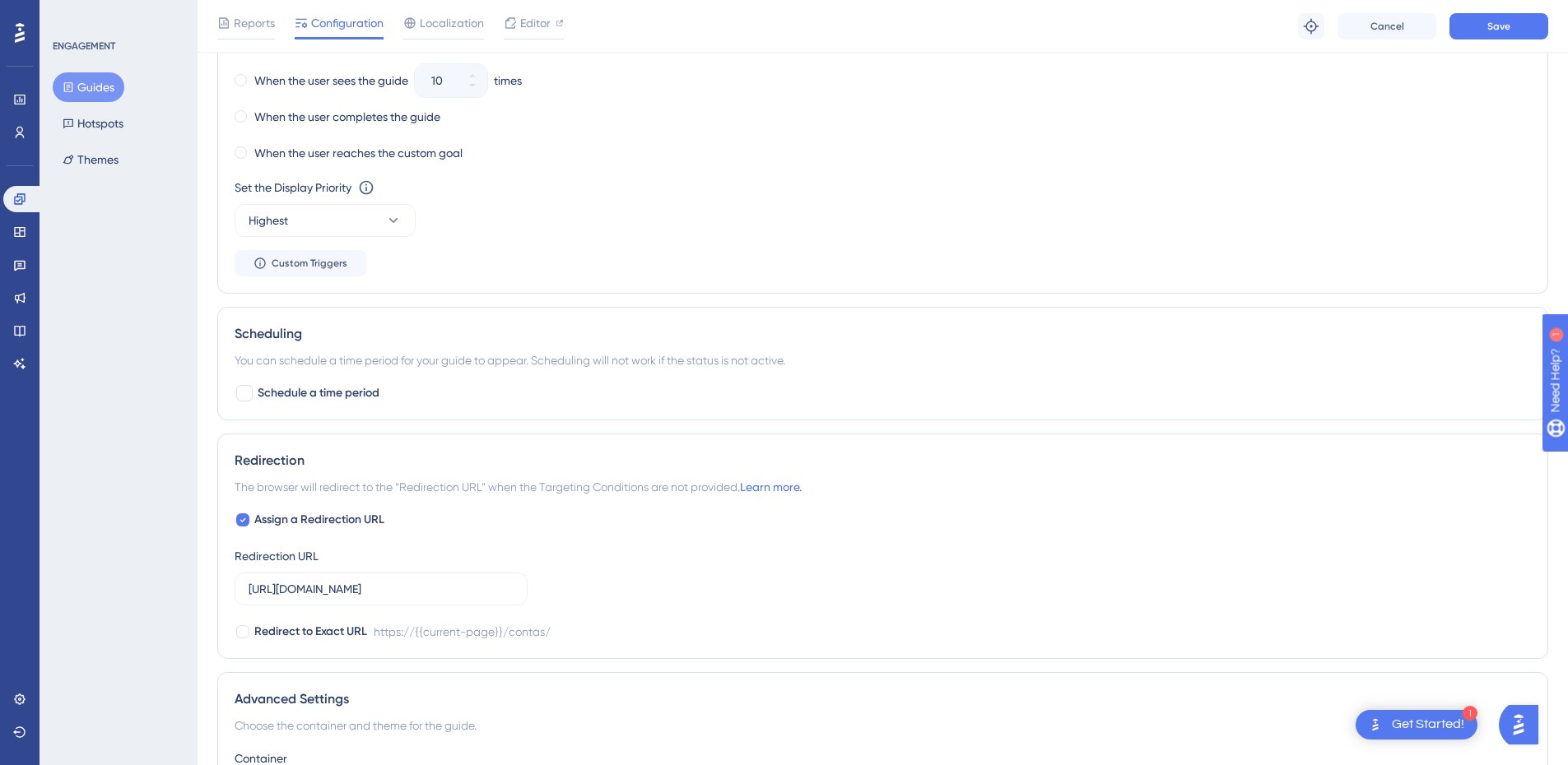 scroll, scrollTop: 911, scrollLeft: 0, axis: vertical 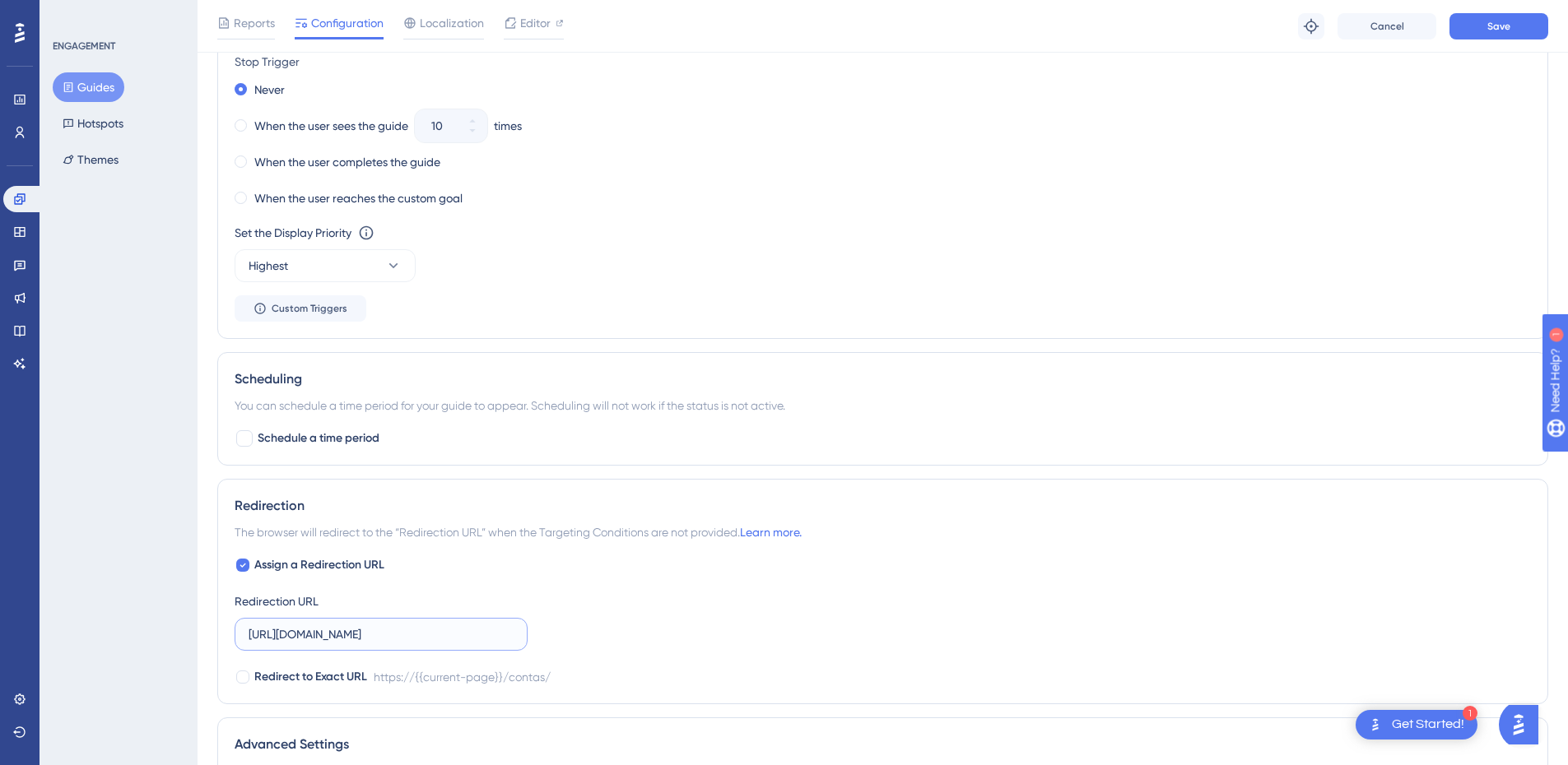 drag, startPoint x: 480, startPoint y: 642, endPoint x: 408, endPoint y: 638, distance: 72.111 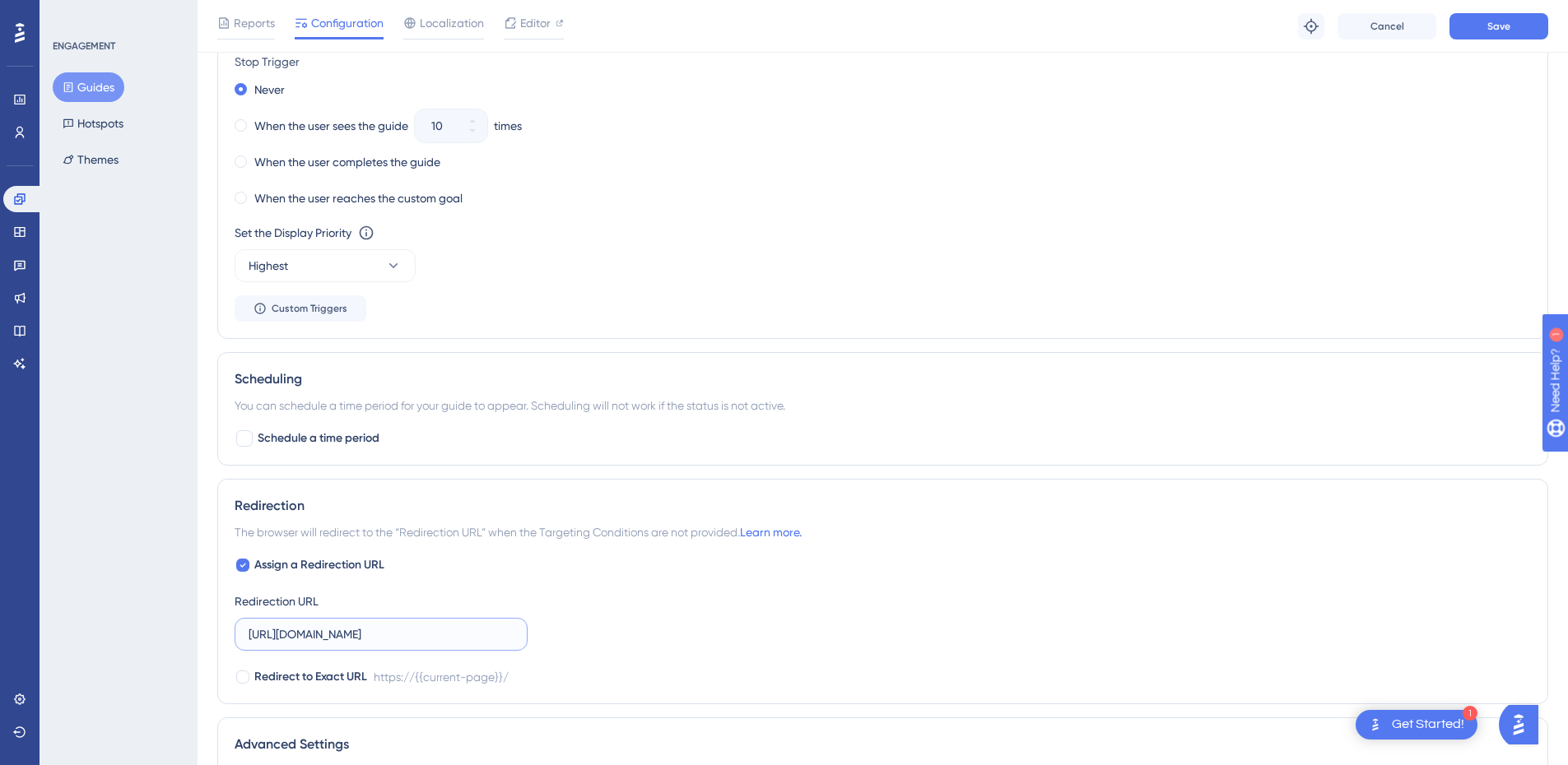 type on "[URL][DOMAIN_NAME]" 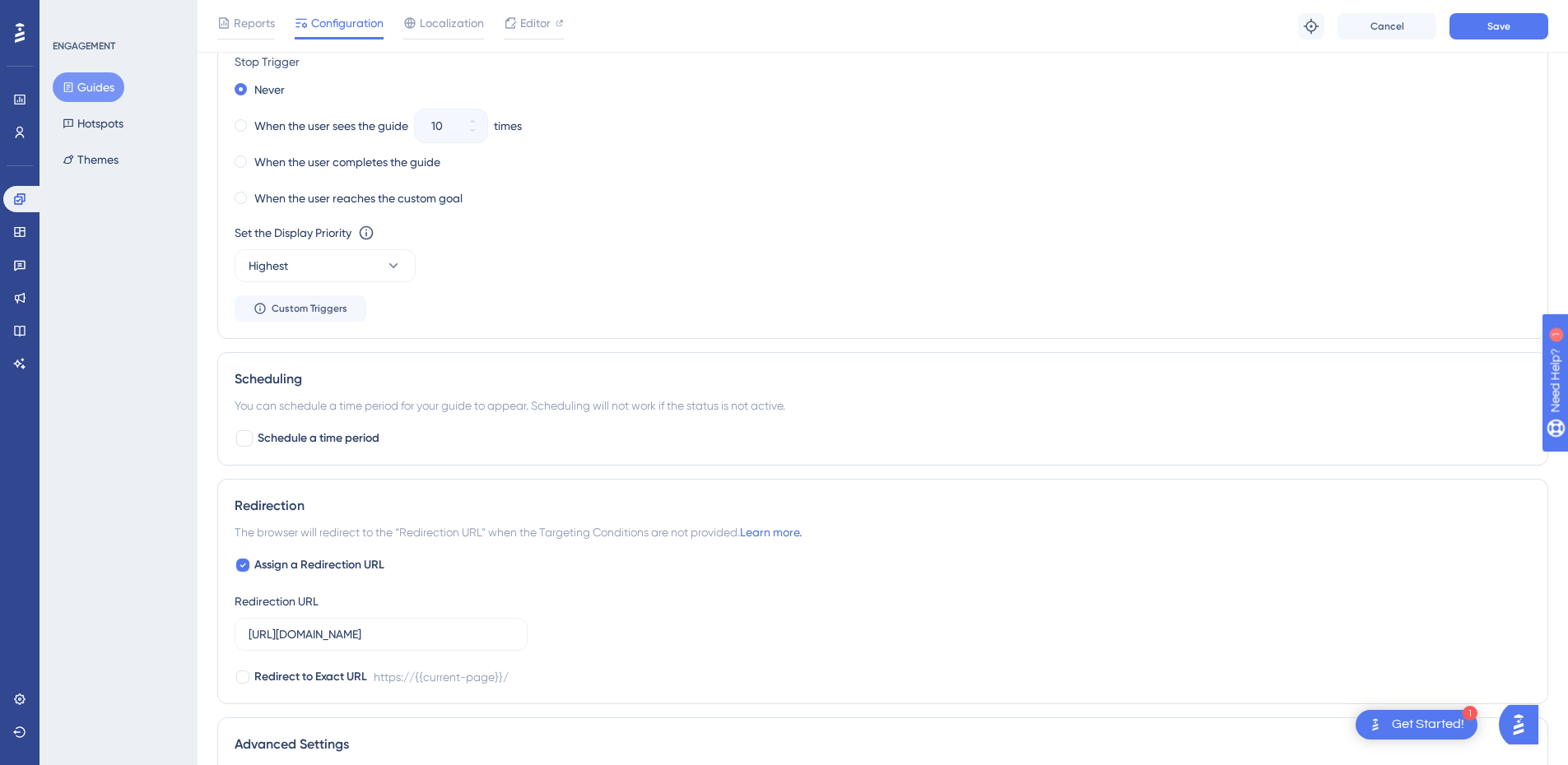 click on "Assign a Redirection URL Redirection URL [URL][DOMAIN_NAME] Redirect to Exact URL https://{{current-page}}/" at bounding box center (882, 621) 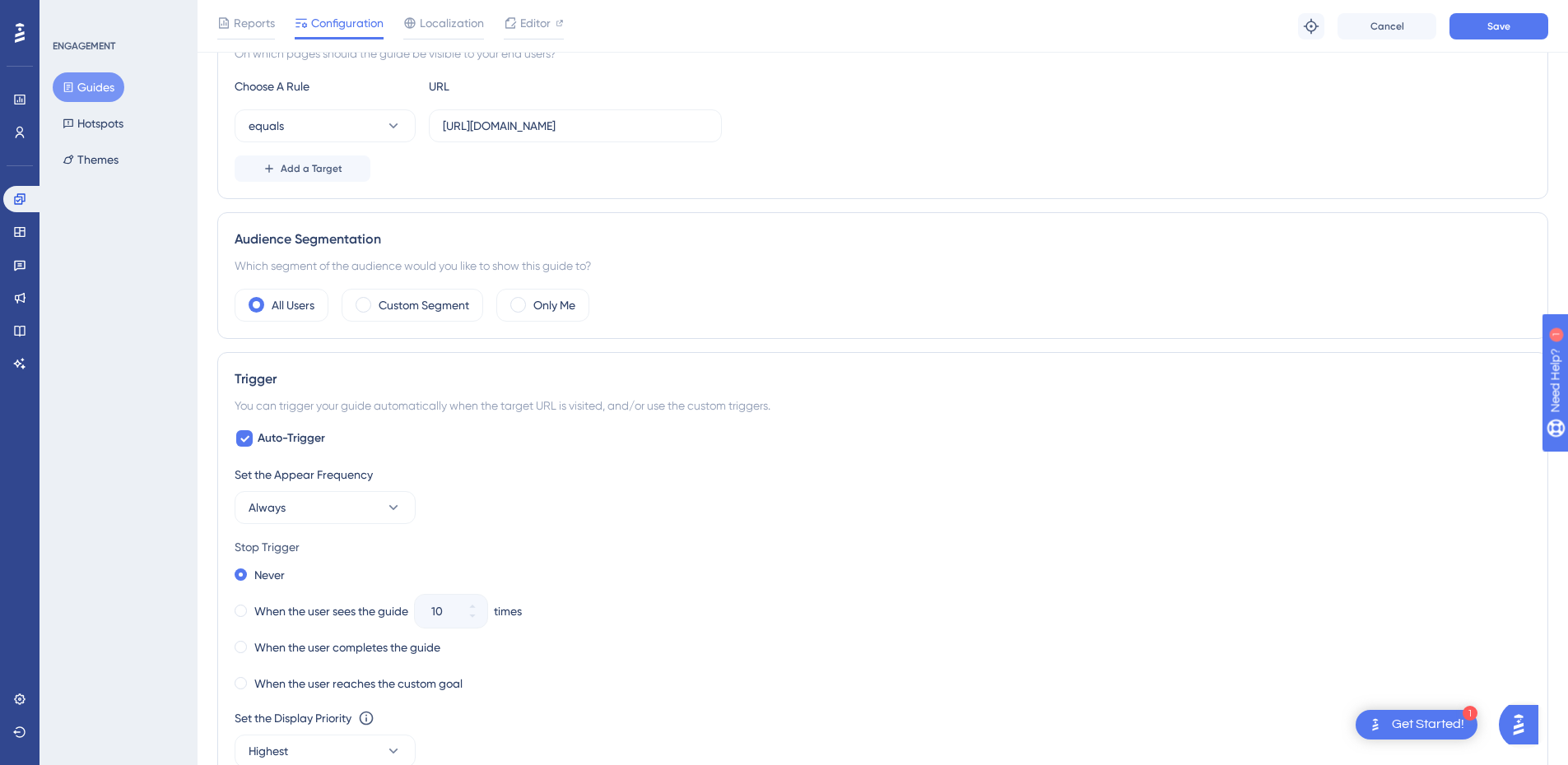 scroll, scrollTop: 336, scrollLeft: 0, axis: vertical 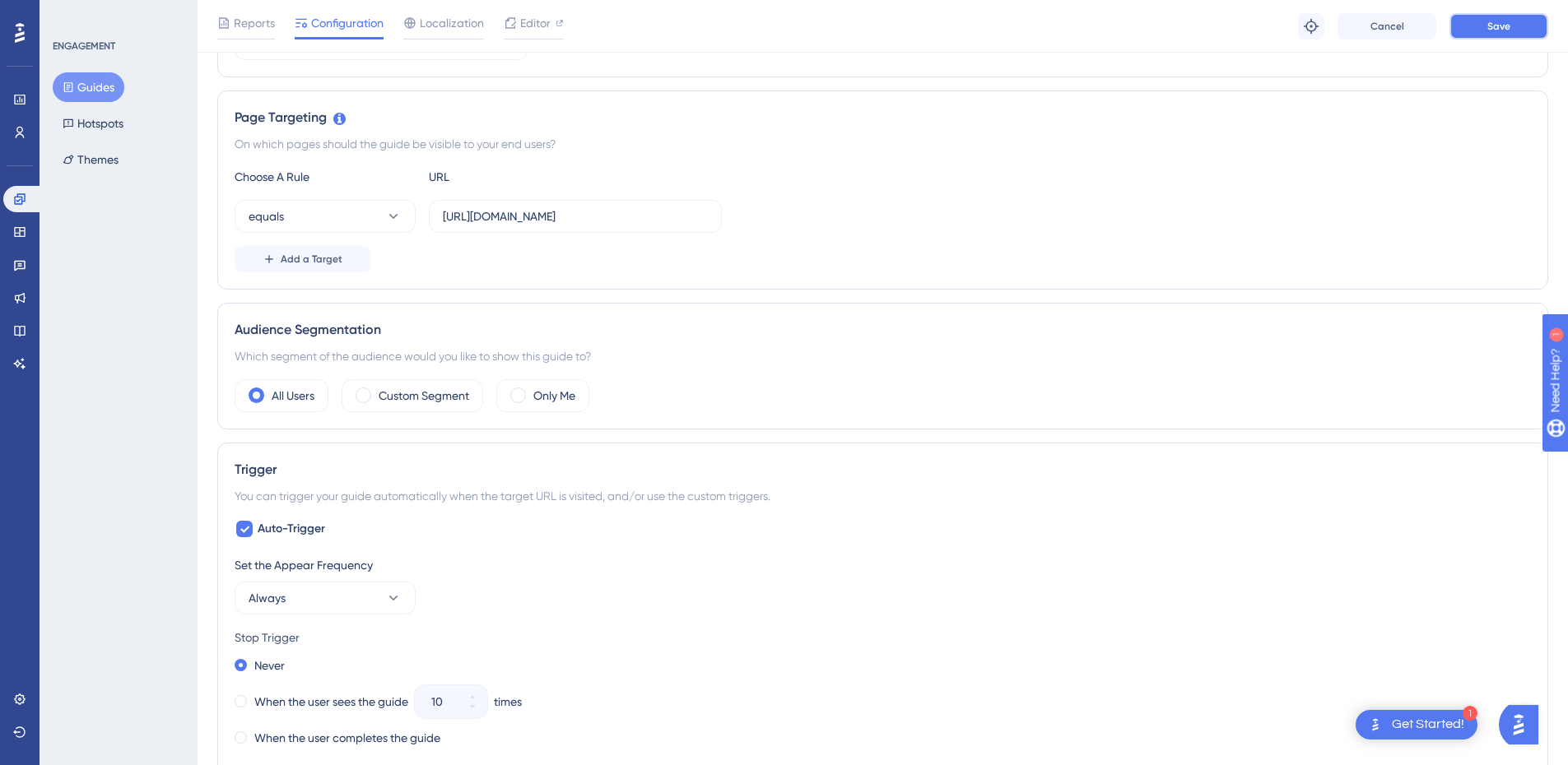 click on "Save" at bounding box center [1499, 26] 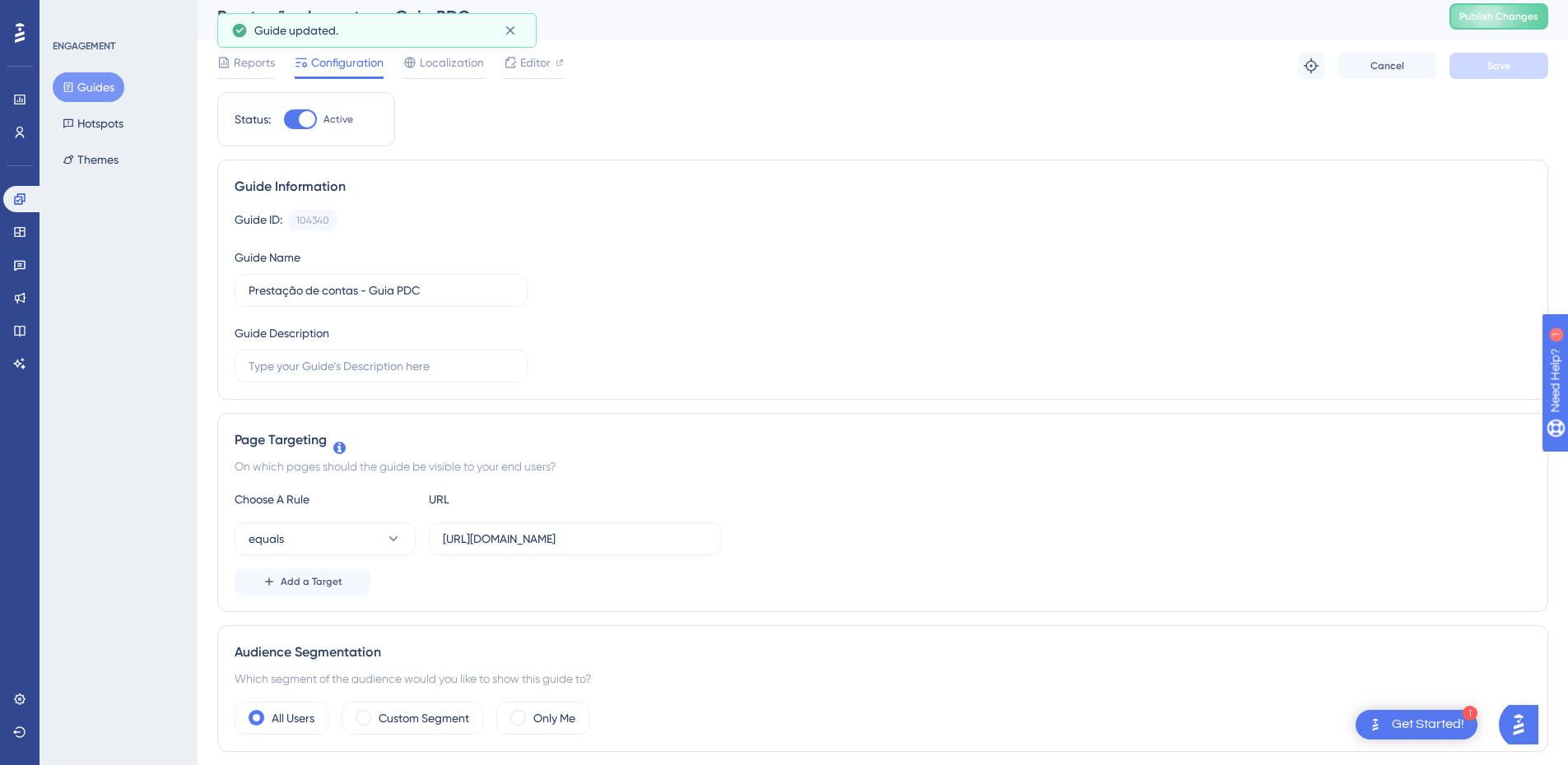 scroll, scrollTop: 0, scrollLeft: 0, axis: both 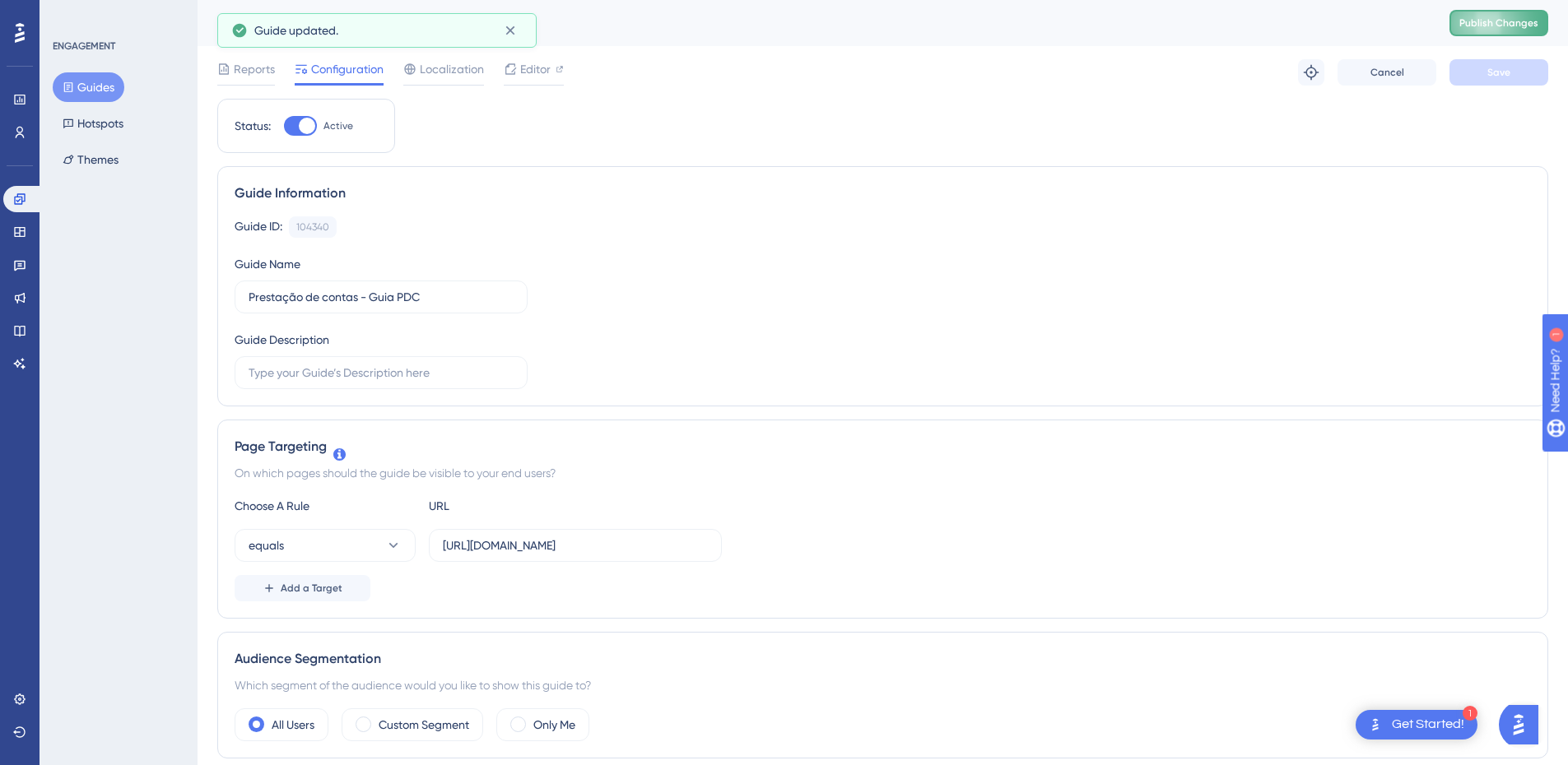 click on "Publish Changes" at bounding box center [1499, 23] 